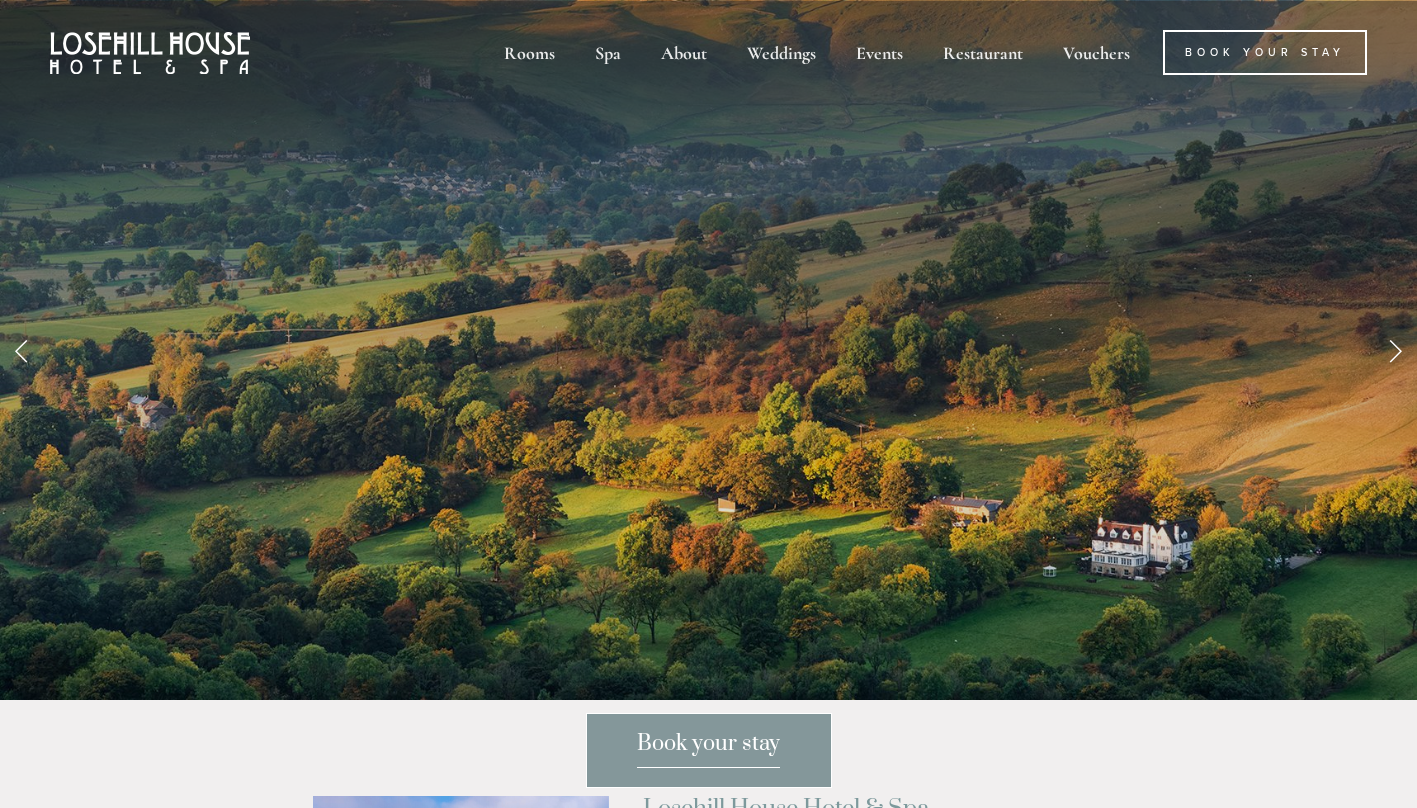 scroll, scrollTop: 0, scrollLeft: 0, axis: both 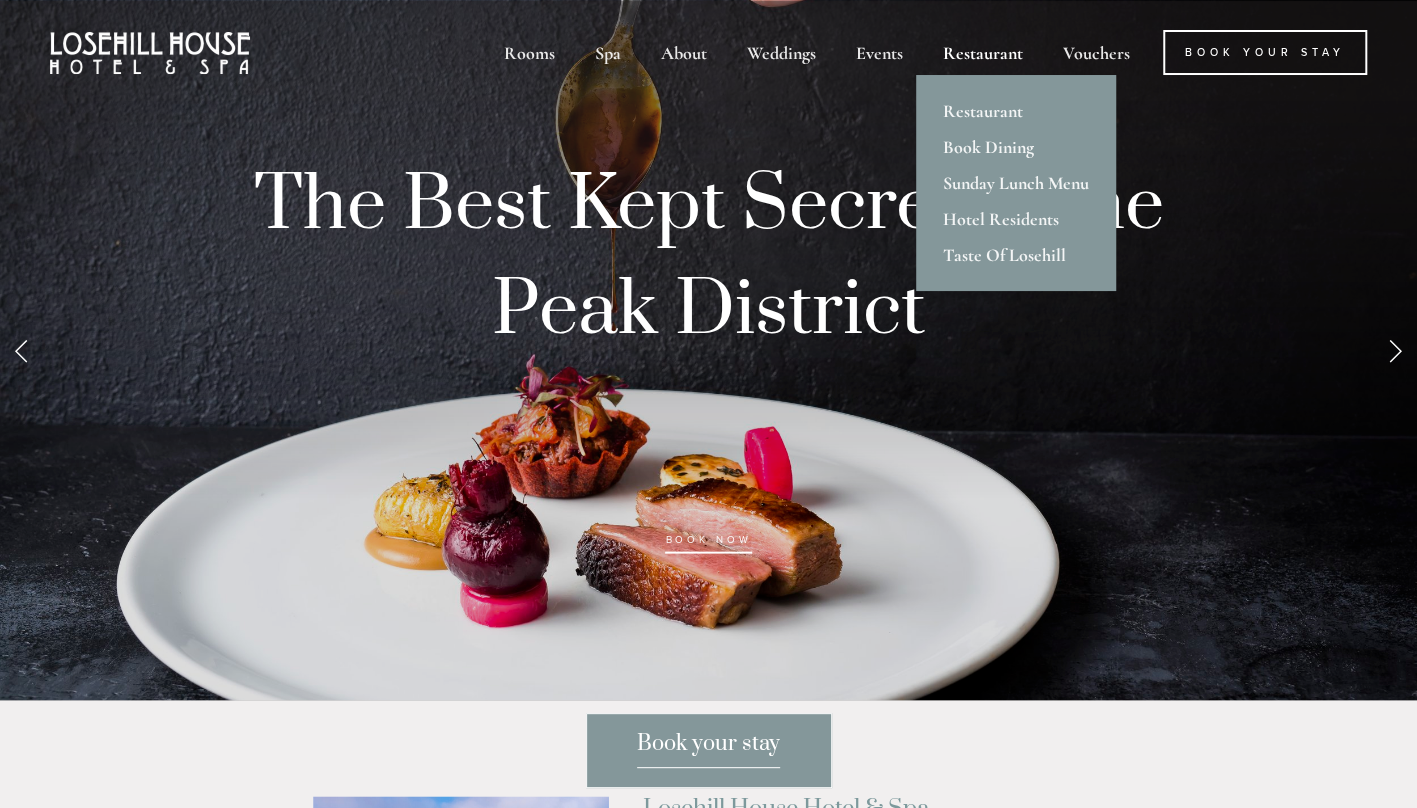 click on "Restaurant" at bounding box center [983, 52] 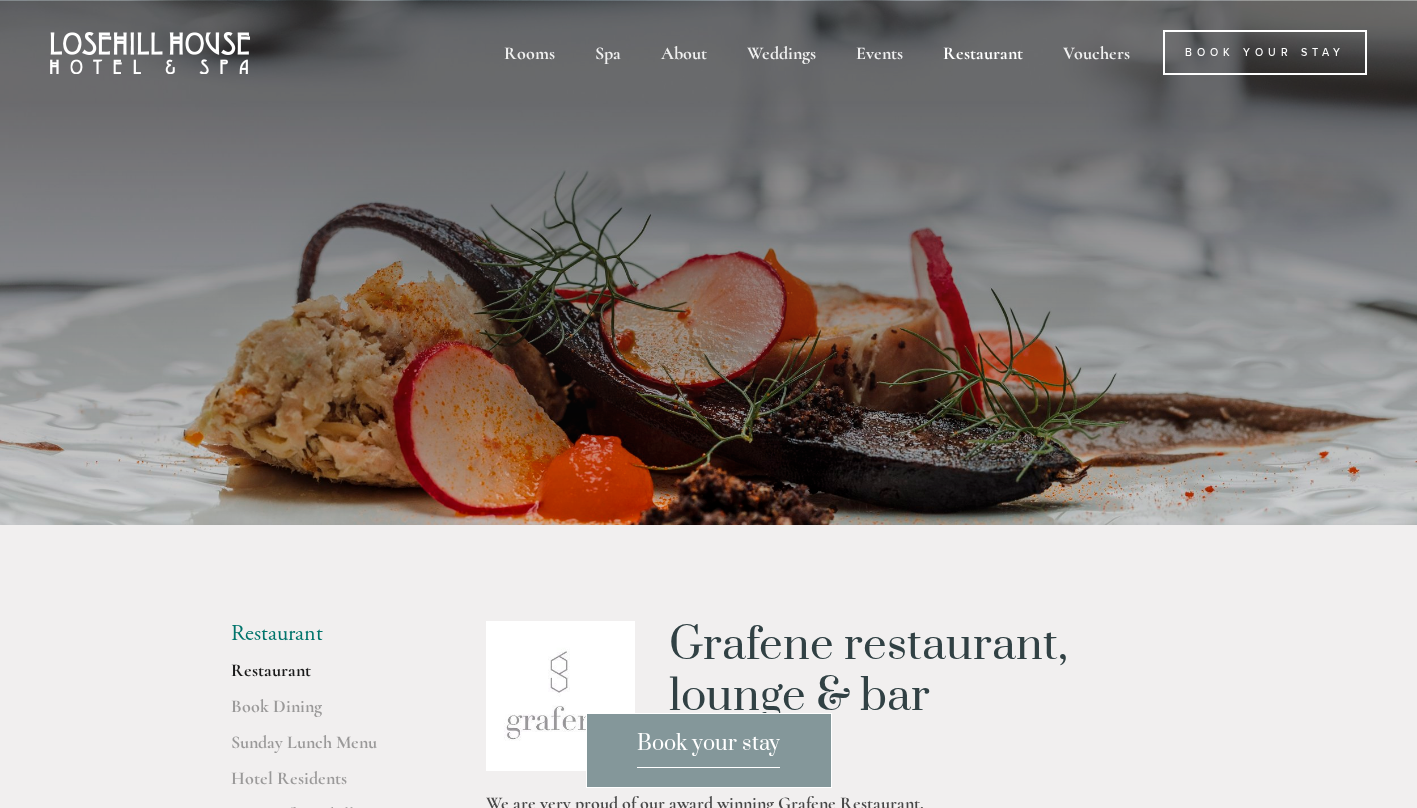 scroll, scrollTop: 0, scrollLeft: 0, axis: both 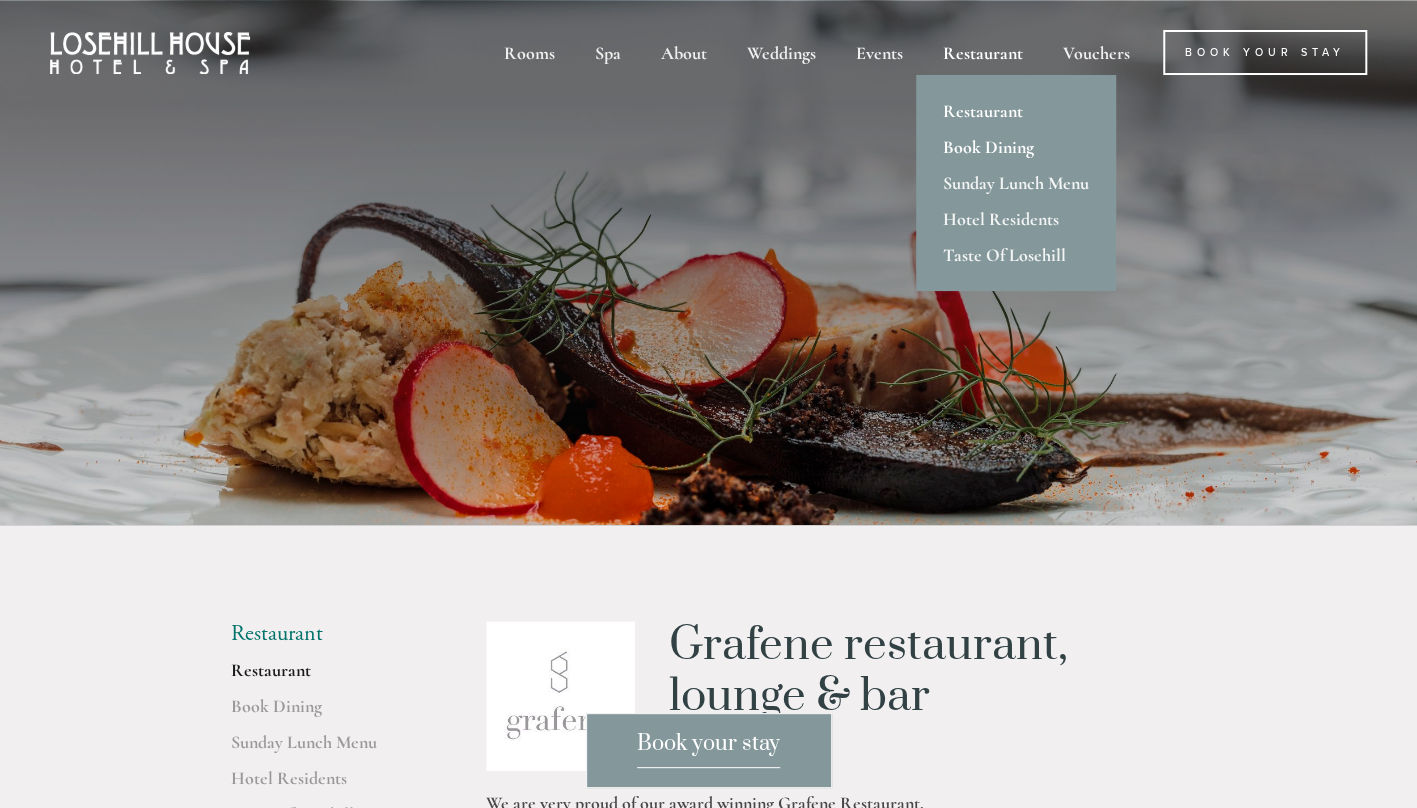 click on "Book Dining" at bounding box center [1016, 147] 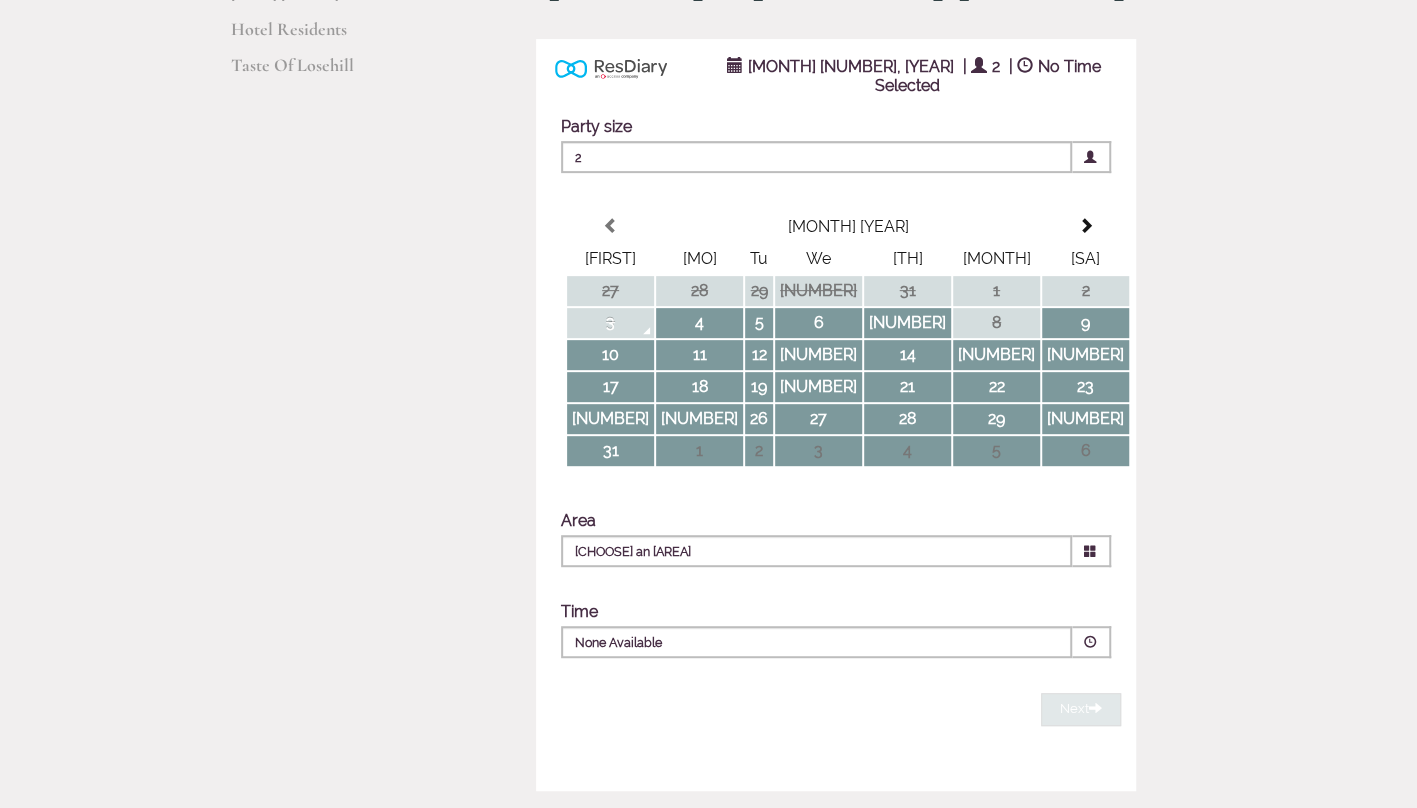 scroll, scrollTop: 329, scrollLeft: 0, axis: vertical 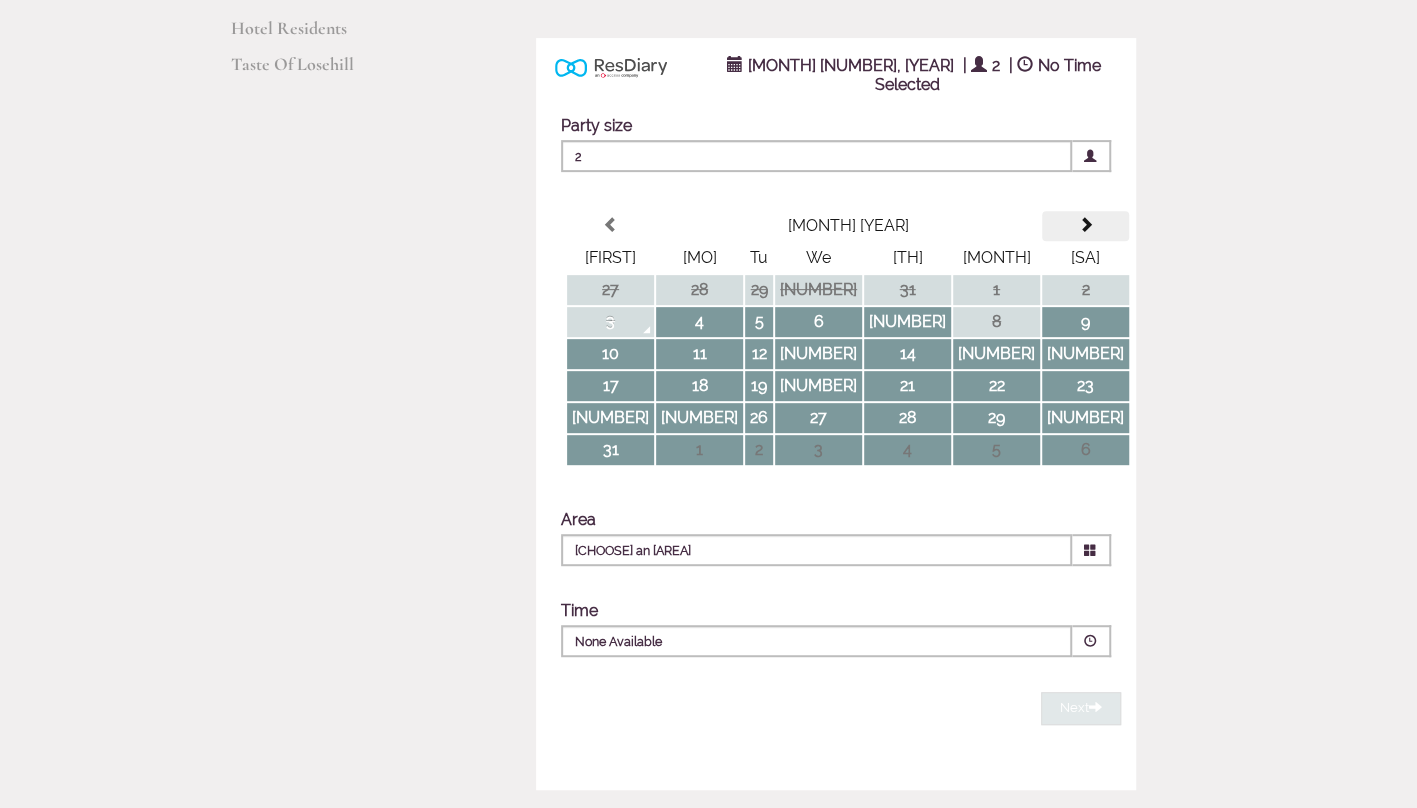click at bounding box center (1086, 225) 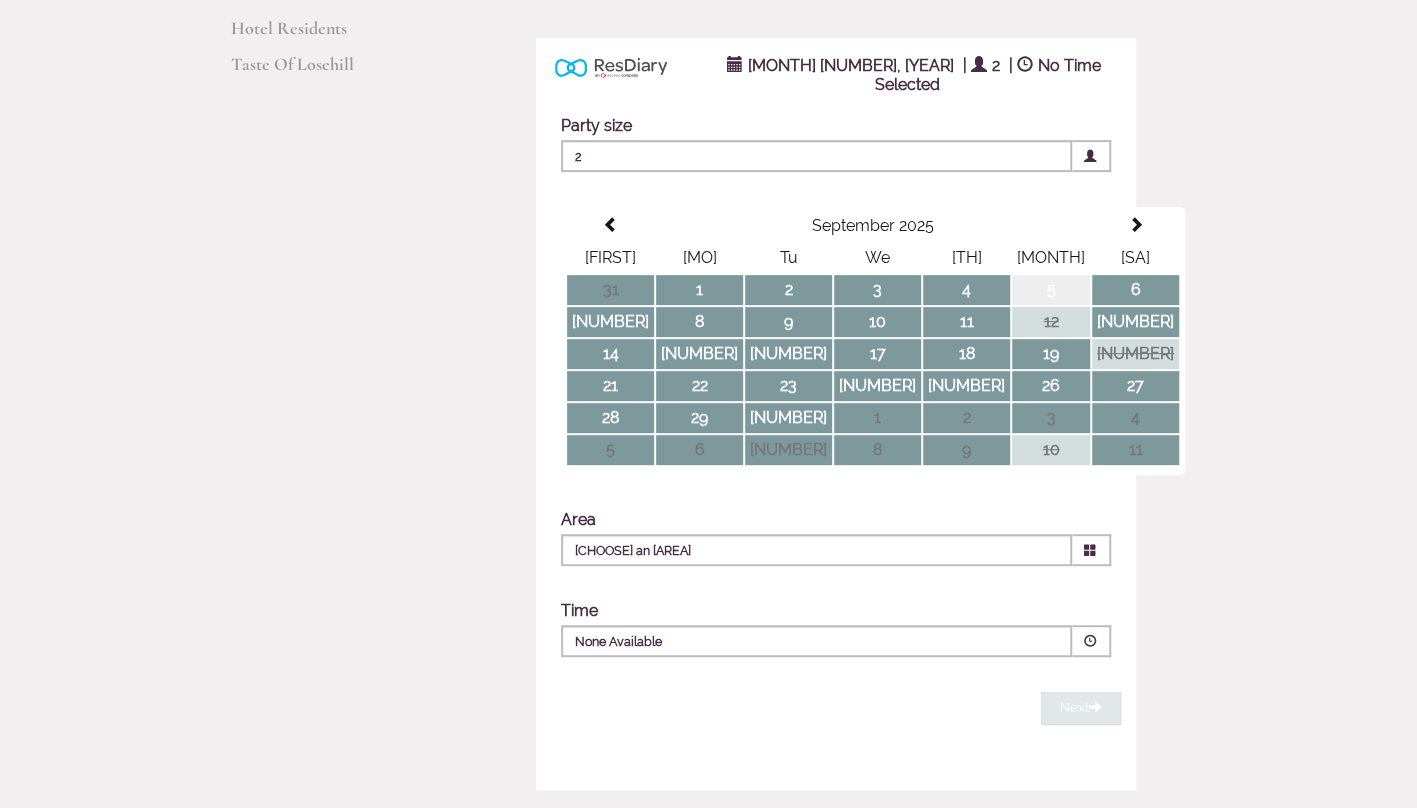 click on "5" at bounding box center [1051, 290] 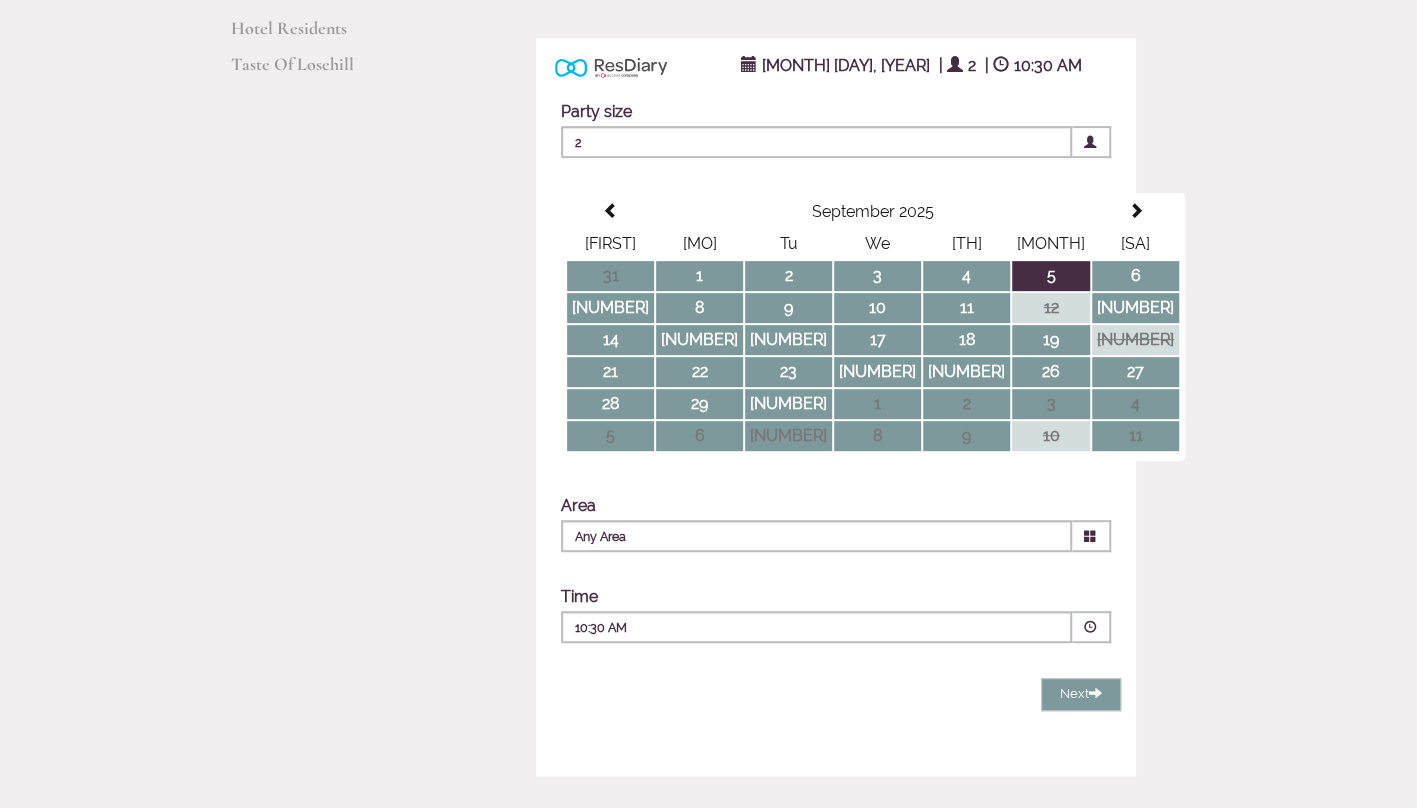 click at bounding box center (1090, 536) 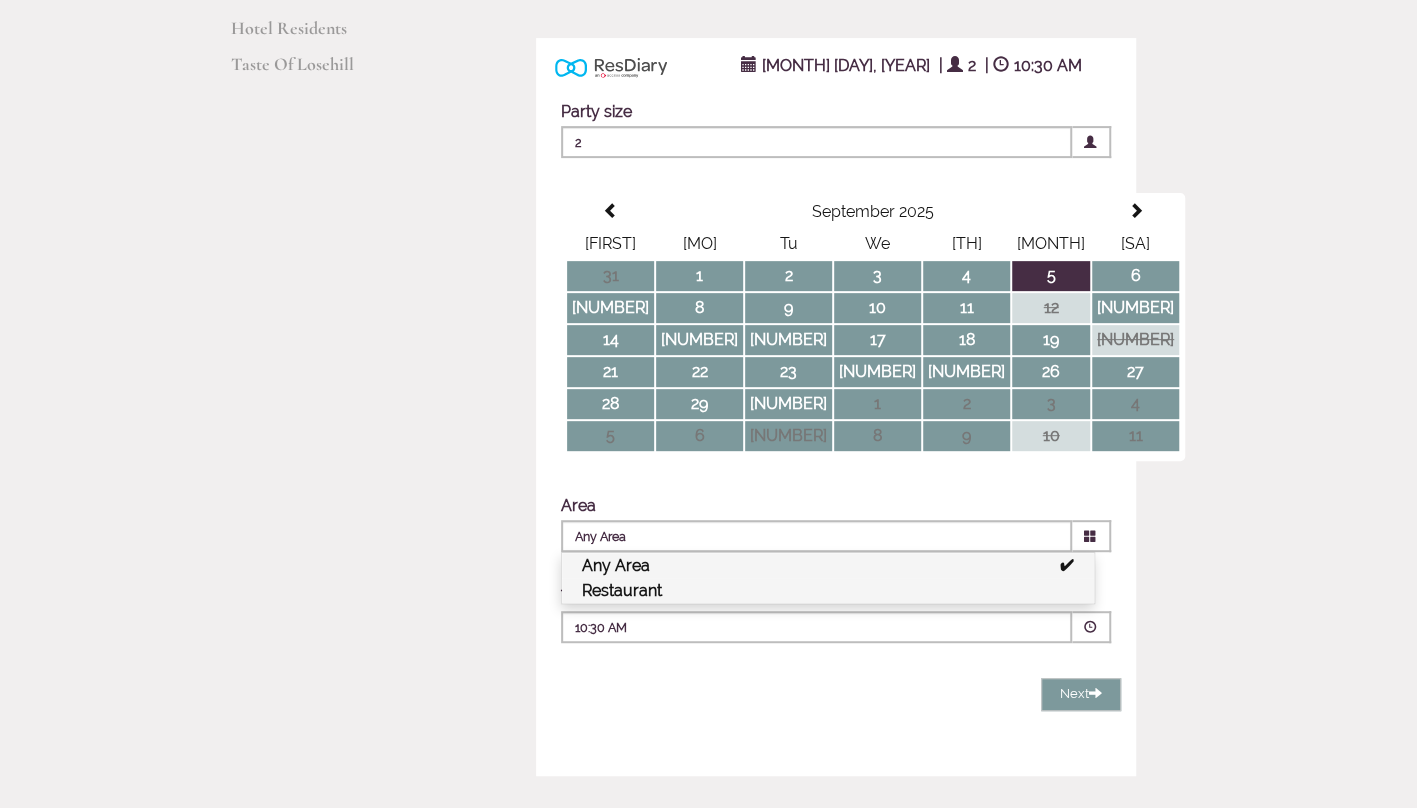 click on "Restaurant" at bounding box center [828, 590] 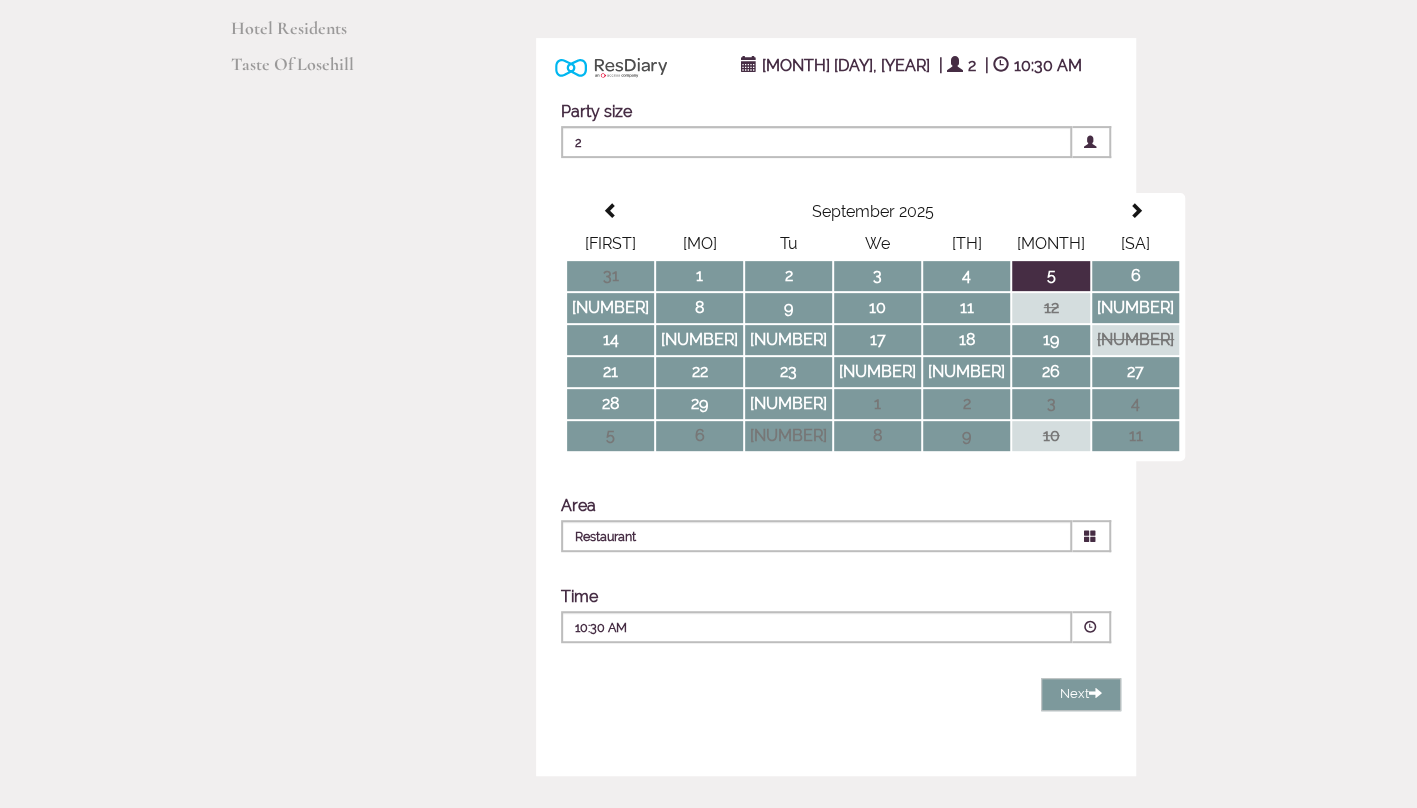 click at bounding box center (1090, 627) 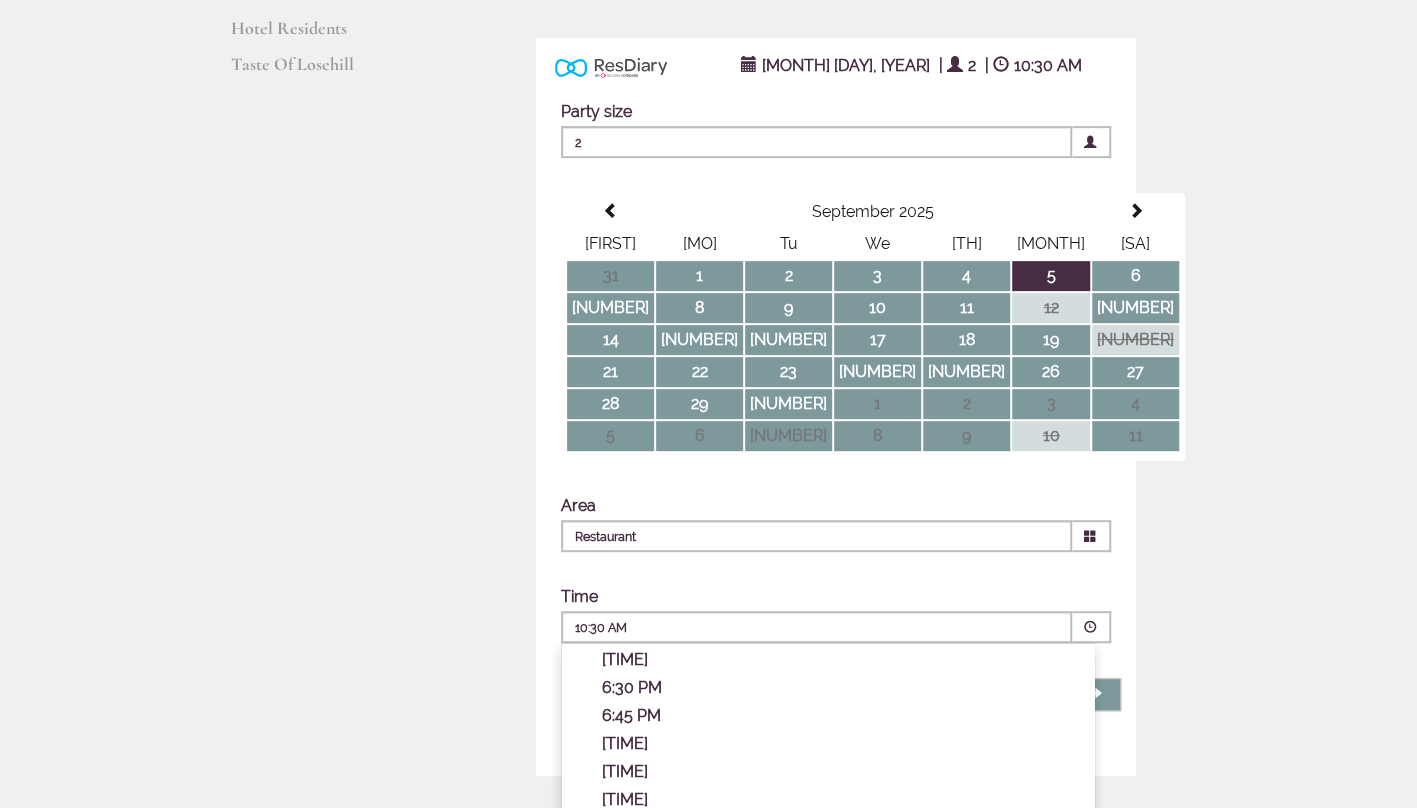 scroll, scrollTop: 704, scrollLeft: 0, axis: vertical 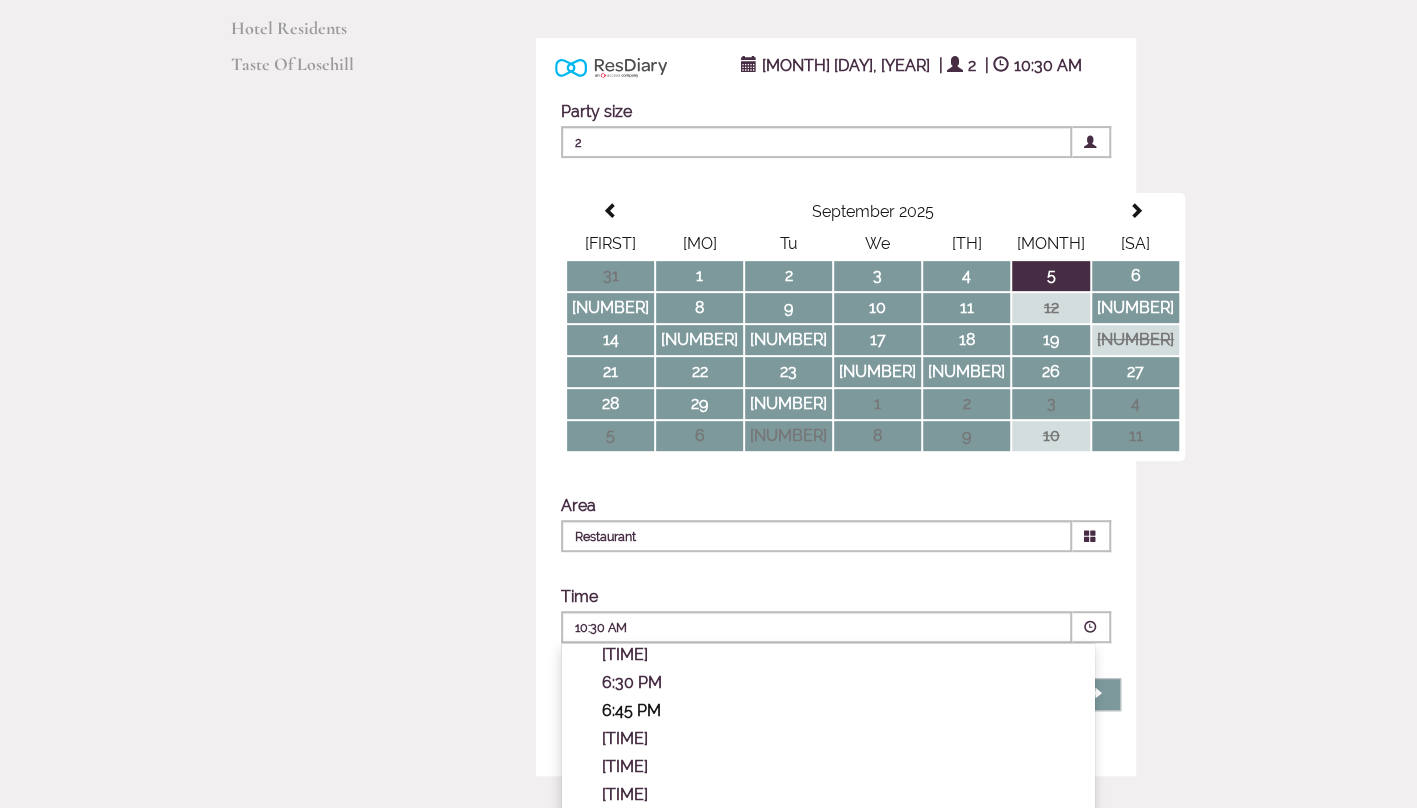 click on "6:45 PM" at bounding box center (838, 710) 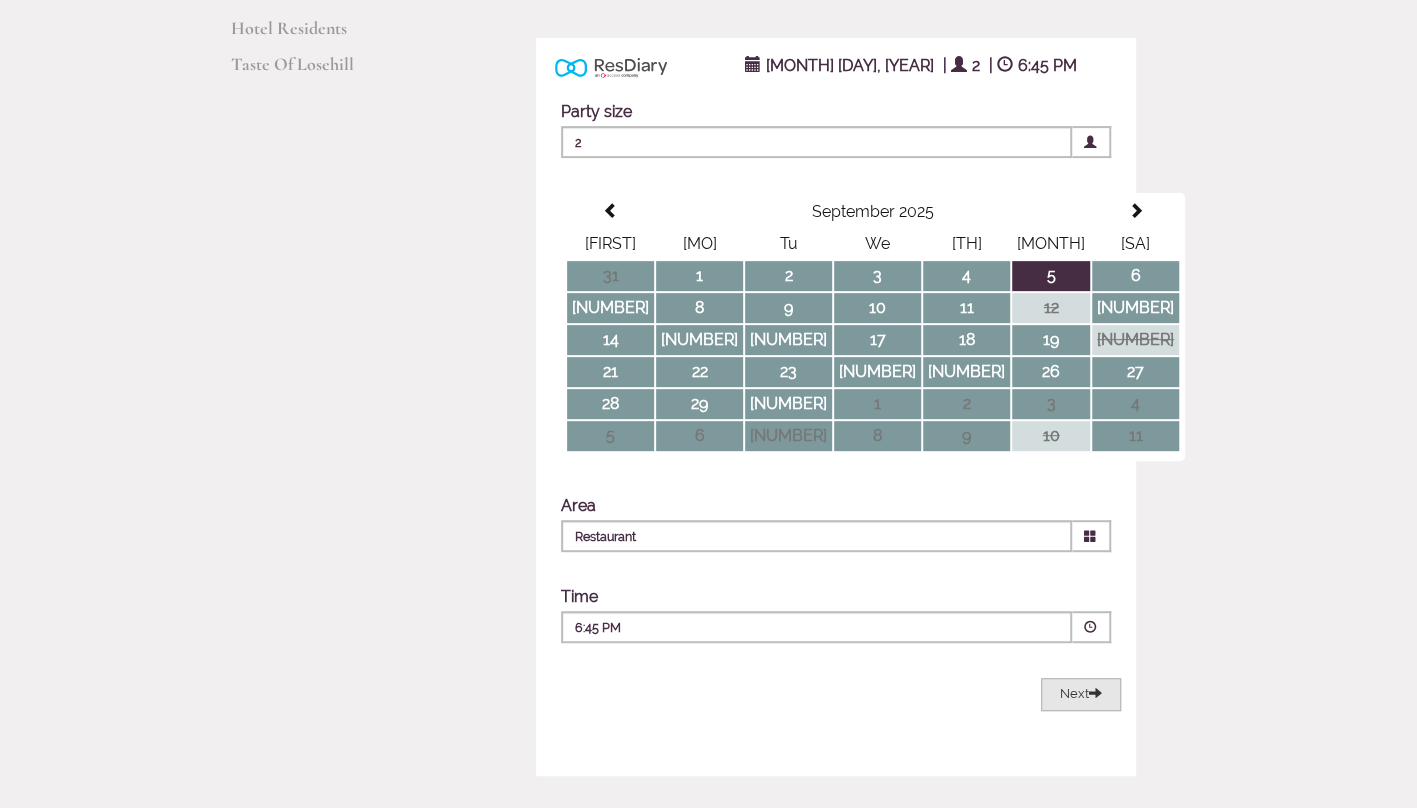 click on "Next" at bounding box center (1081, 693) 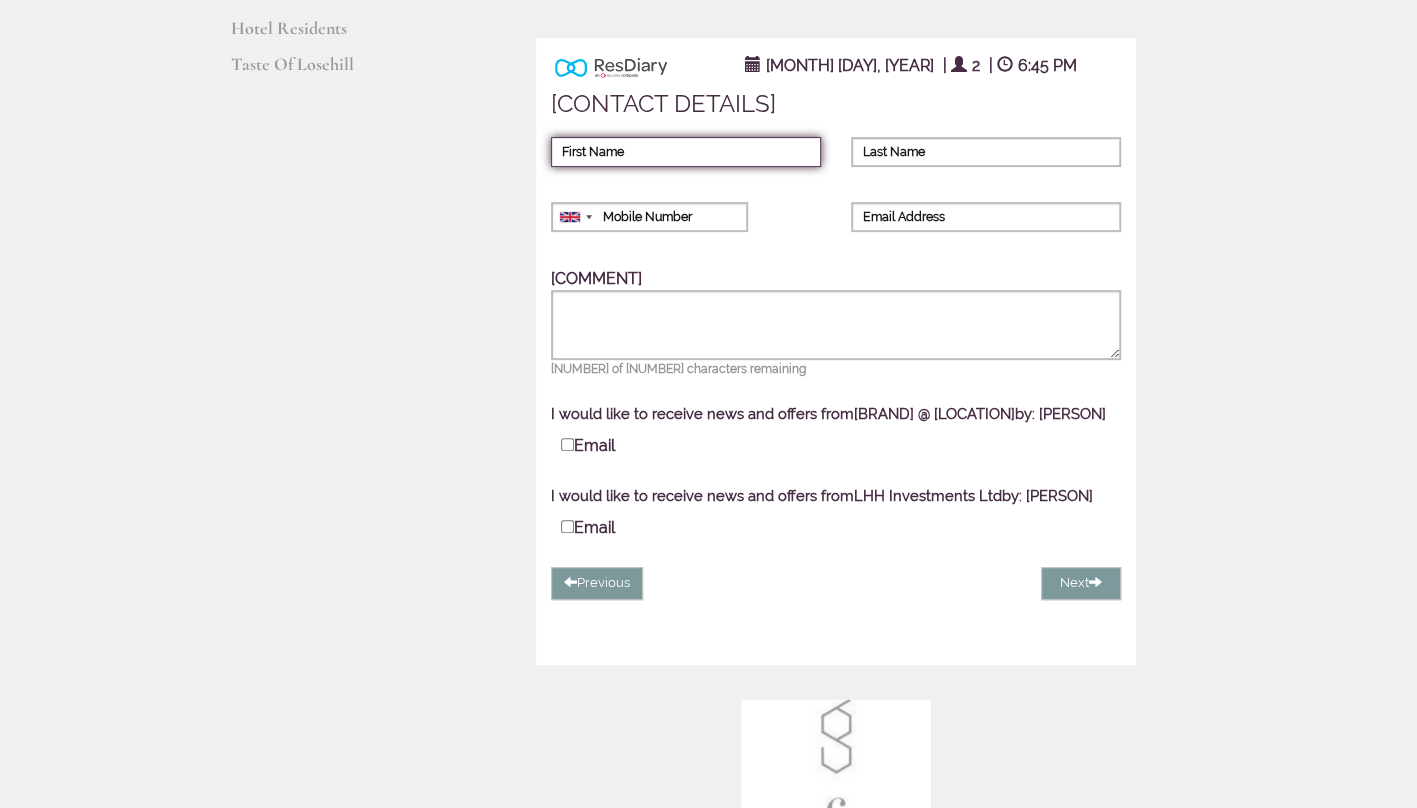 click on "First Name" at bounding box center (686, 152) 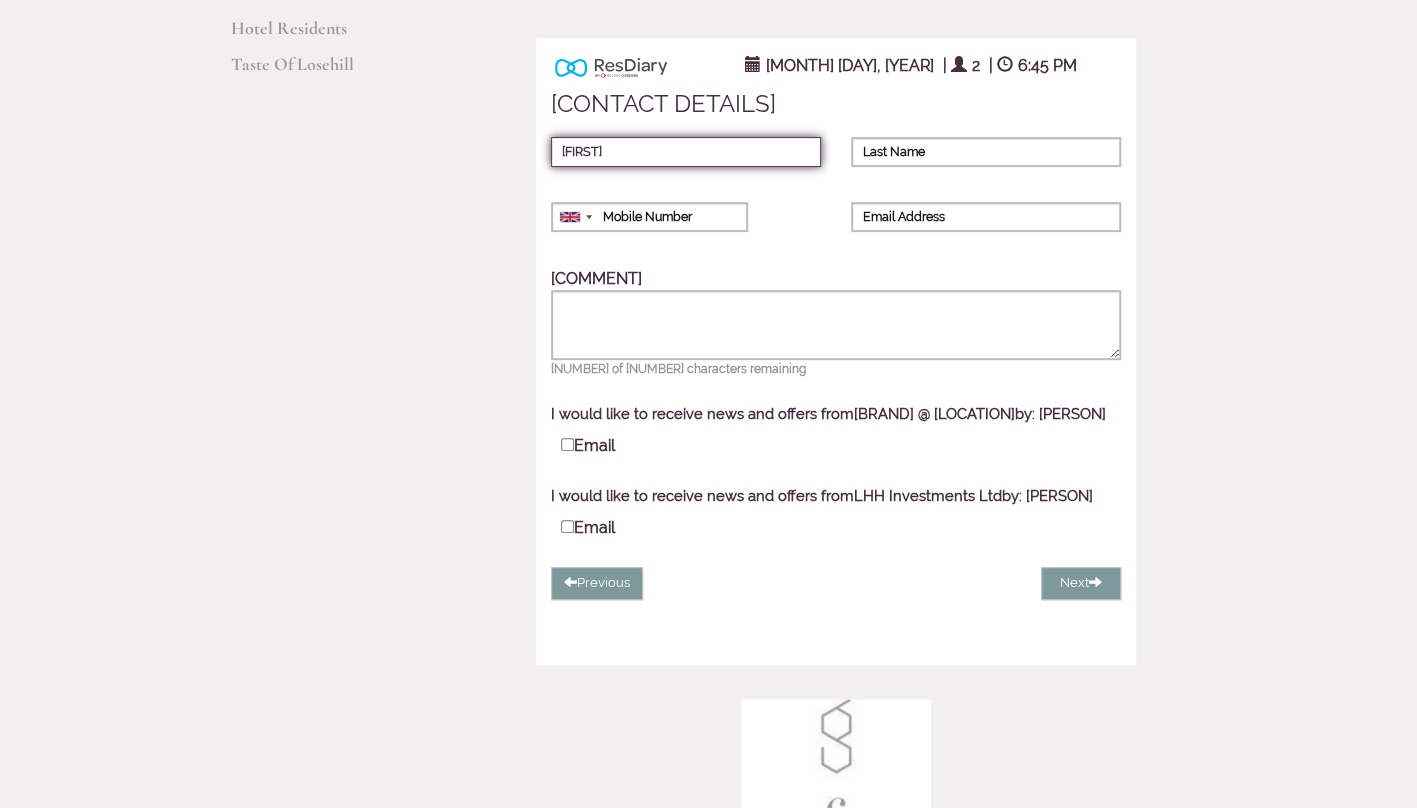 type on "Kathy" 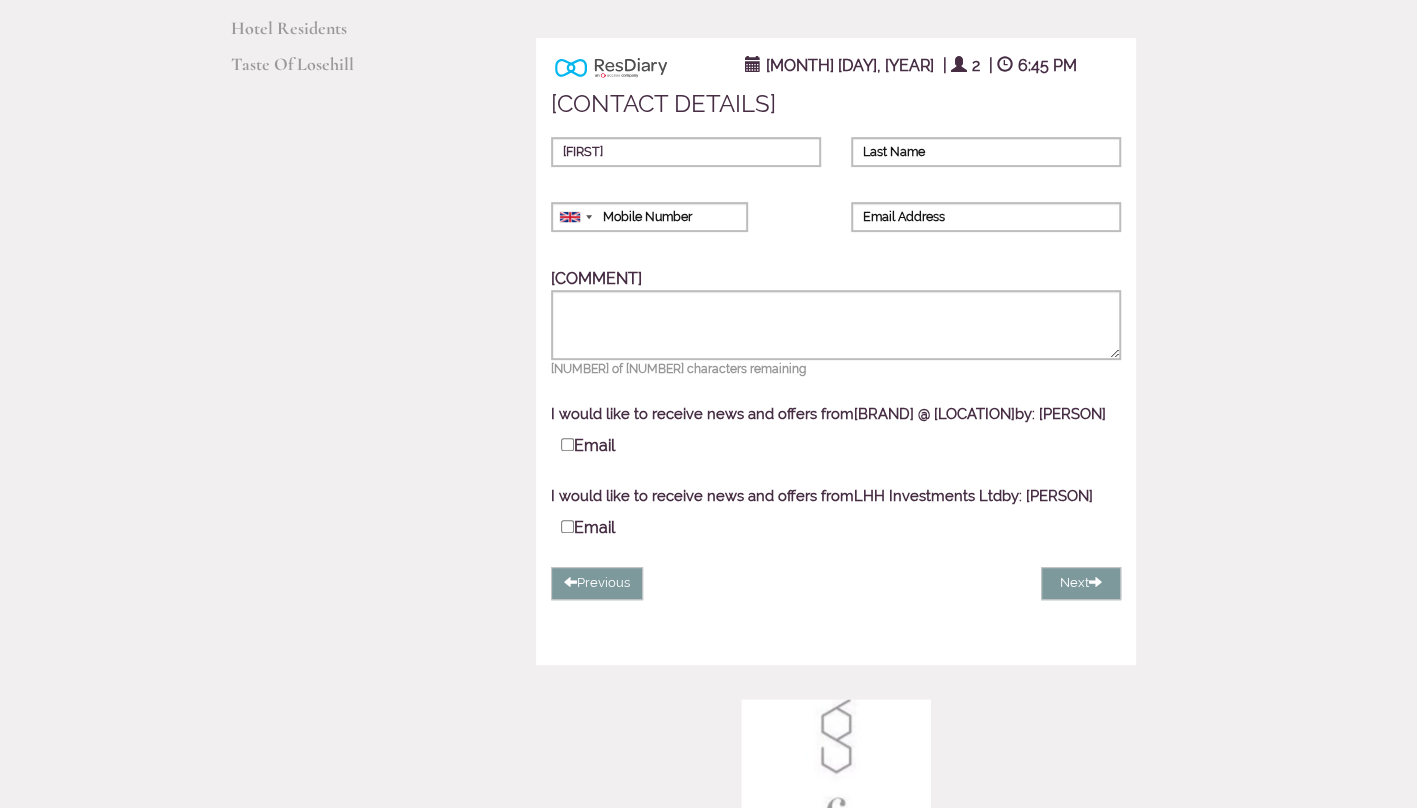 click on "ResDiary Widget
September 5, 2025
|
2
|
6:45 PM
Choose a Venue" at bounding box center (836, 351) 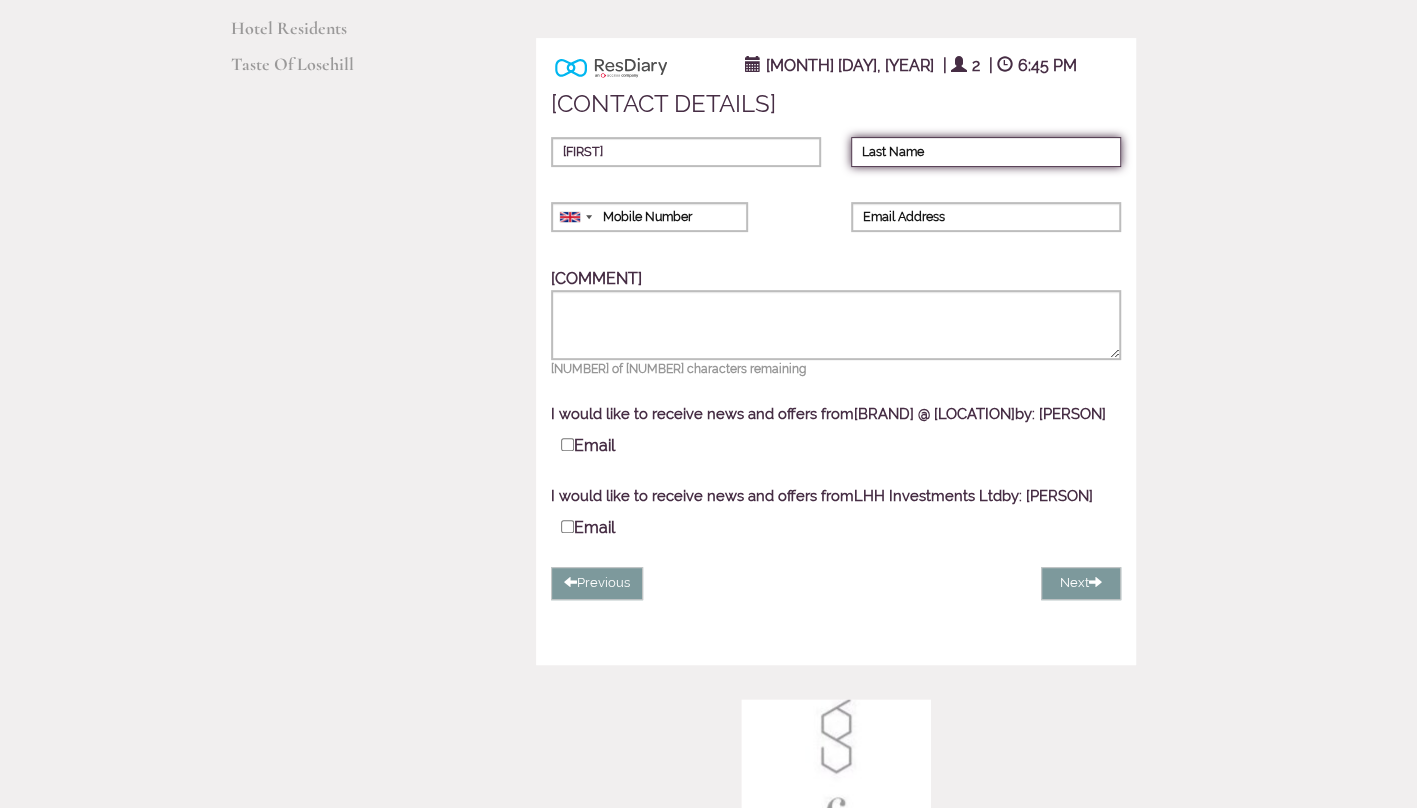 click on "Last Name" at bounding box center (986, 152) 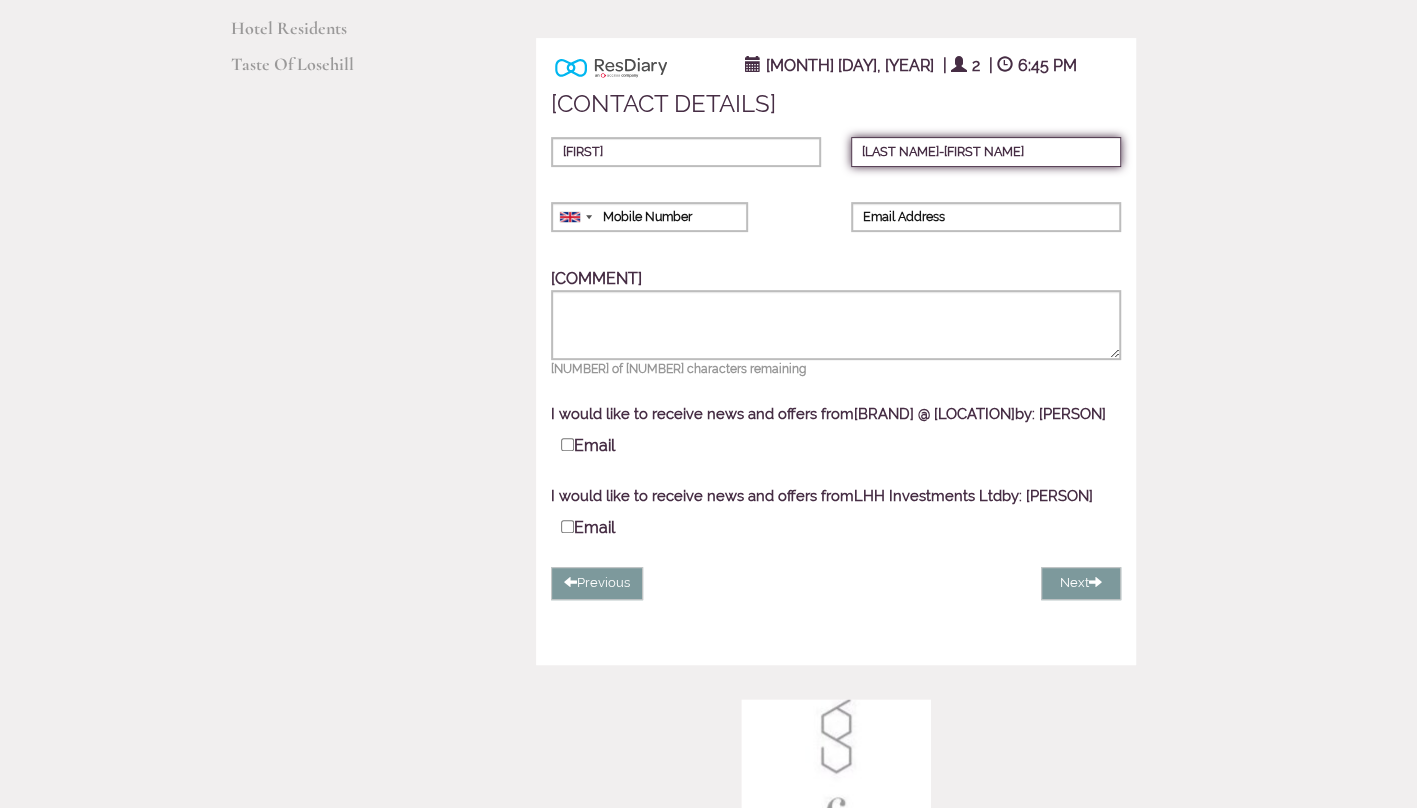 type on "Smith-DiJulio" 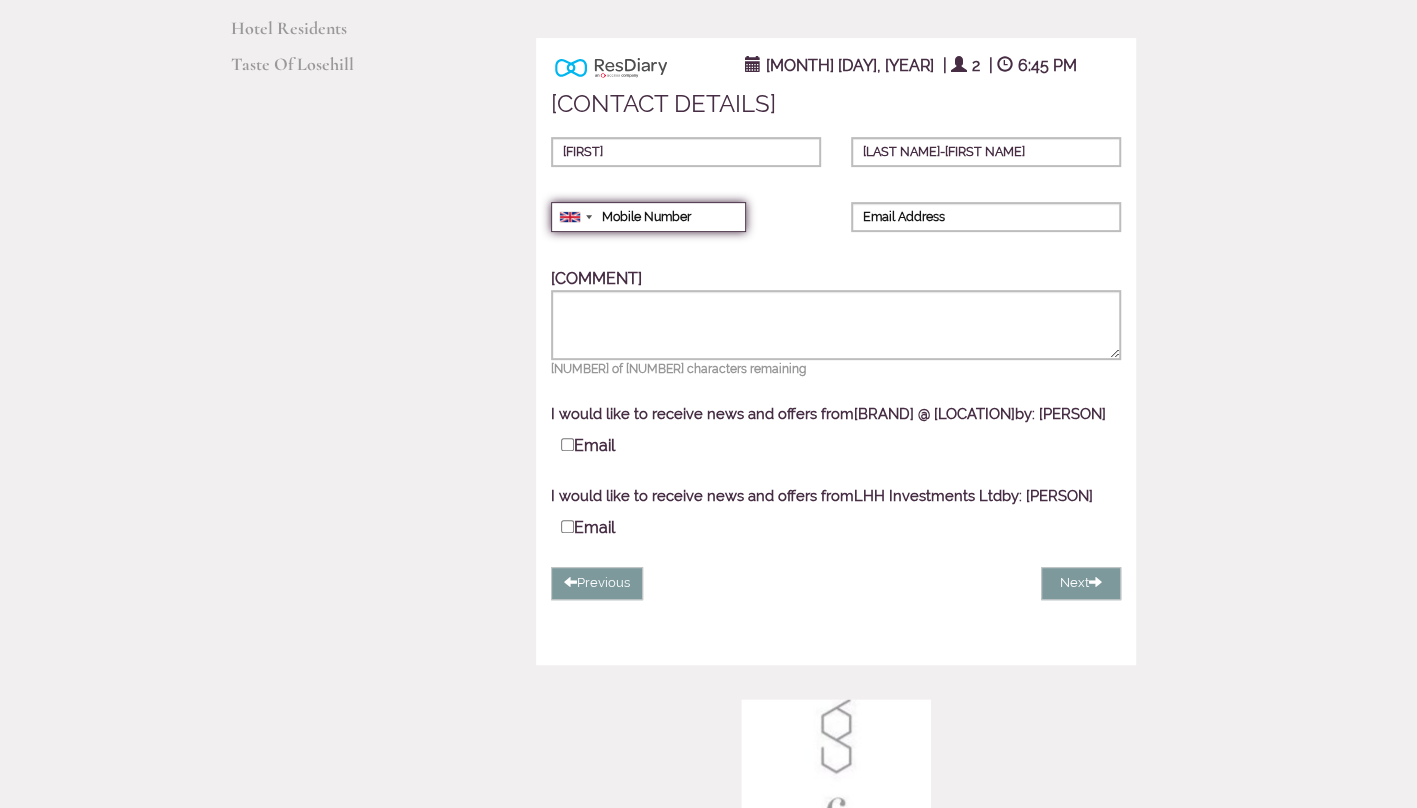 click on "Mobile Number" at bounding box center (648, 217) 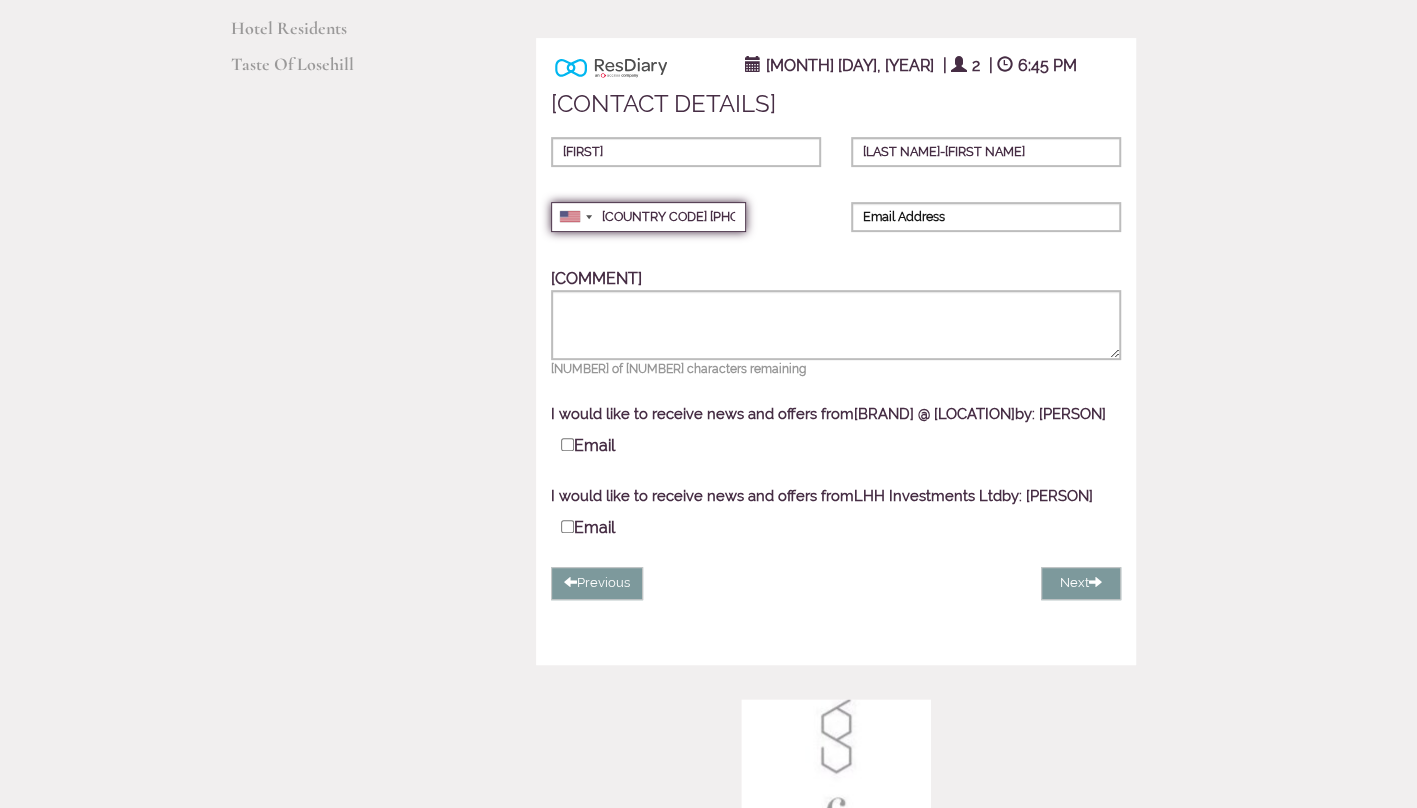 type on "+1 (206) 713-1997" 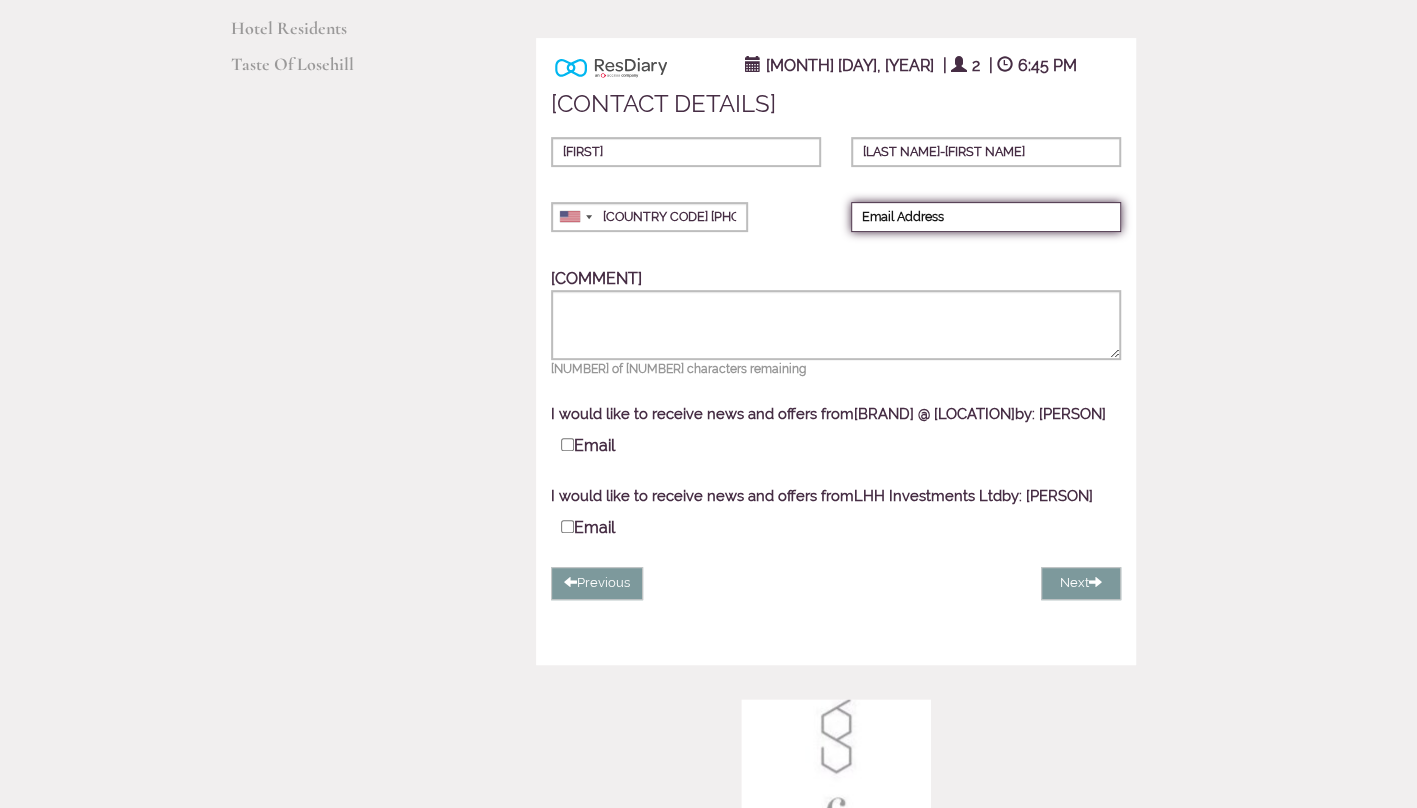 click on "Email Address" at bounding box center (986, 217) 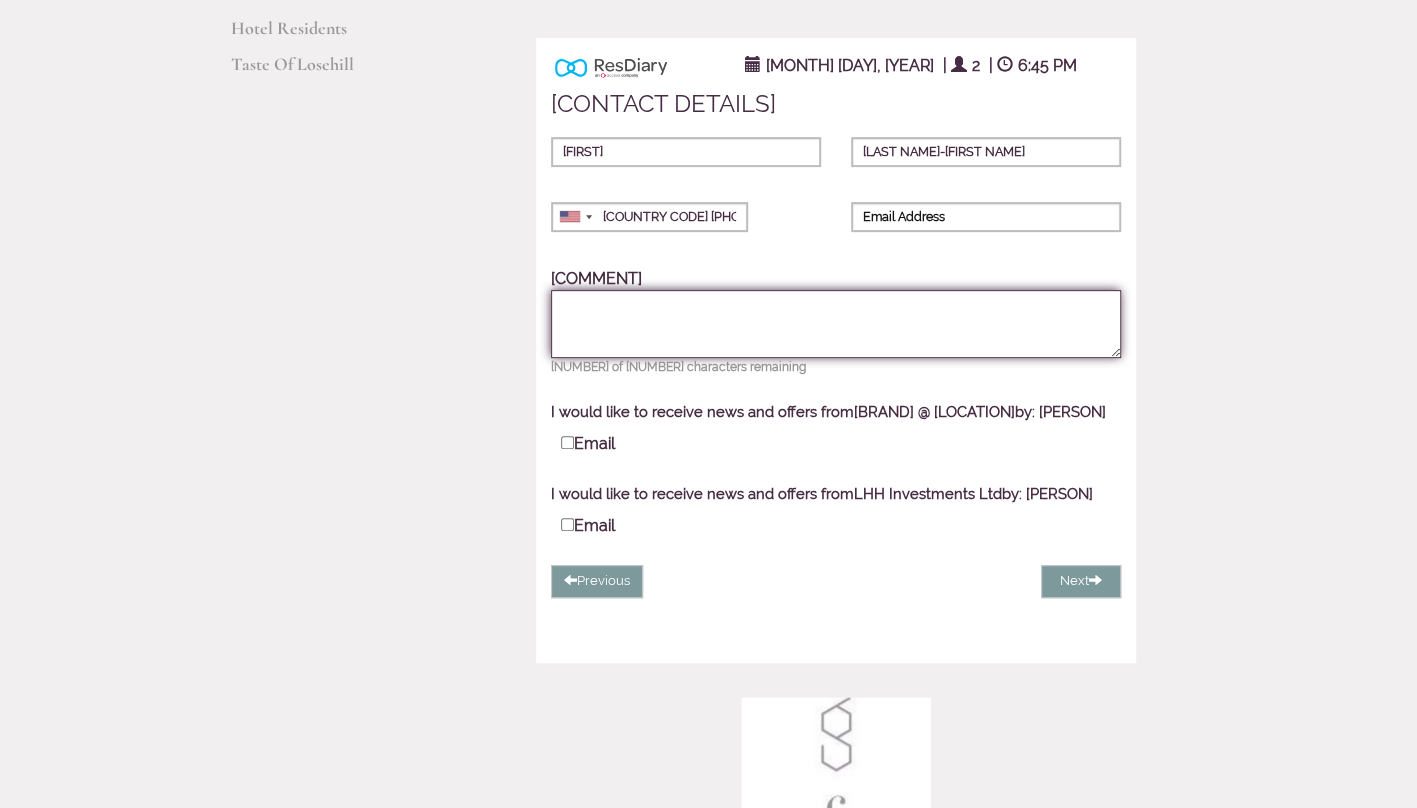 click on "Comments" at bounding box center (836, 324) 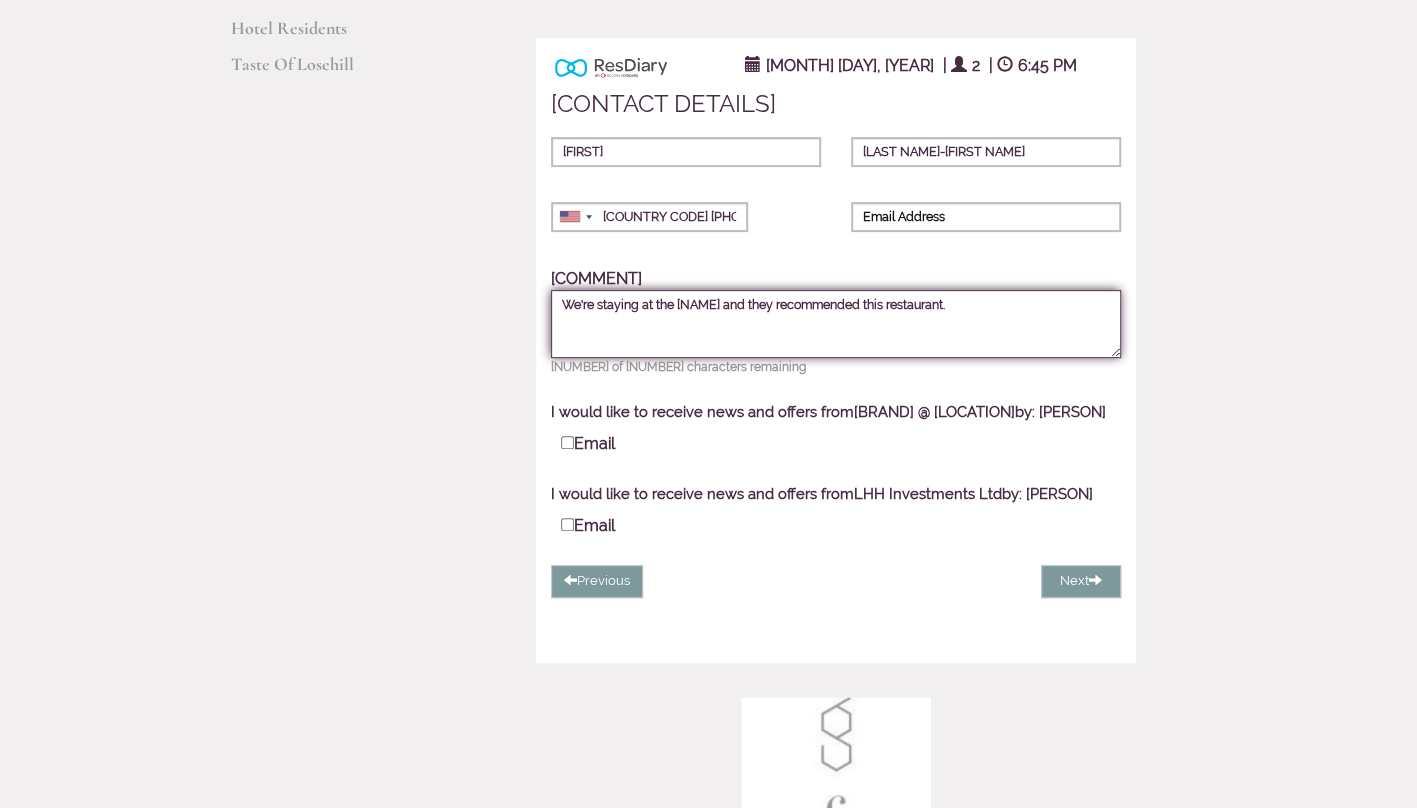 type on "We're staying at the Underleigh House and they recommended this restaurant." 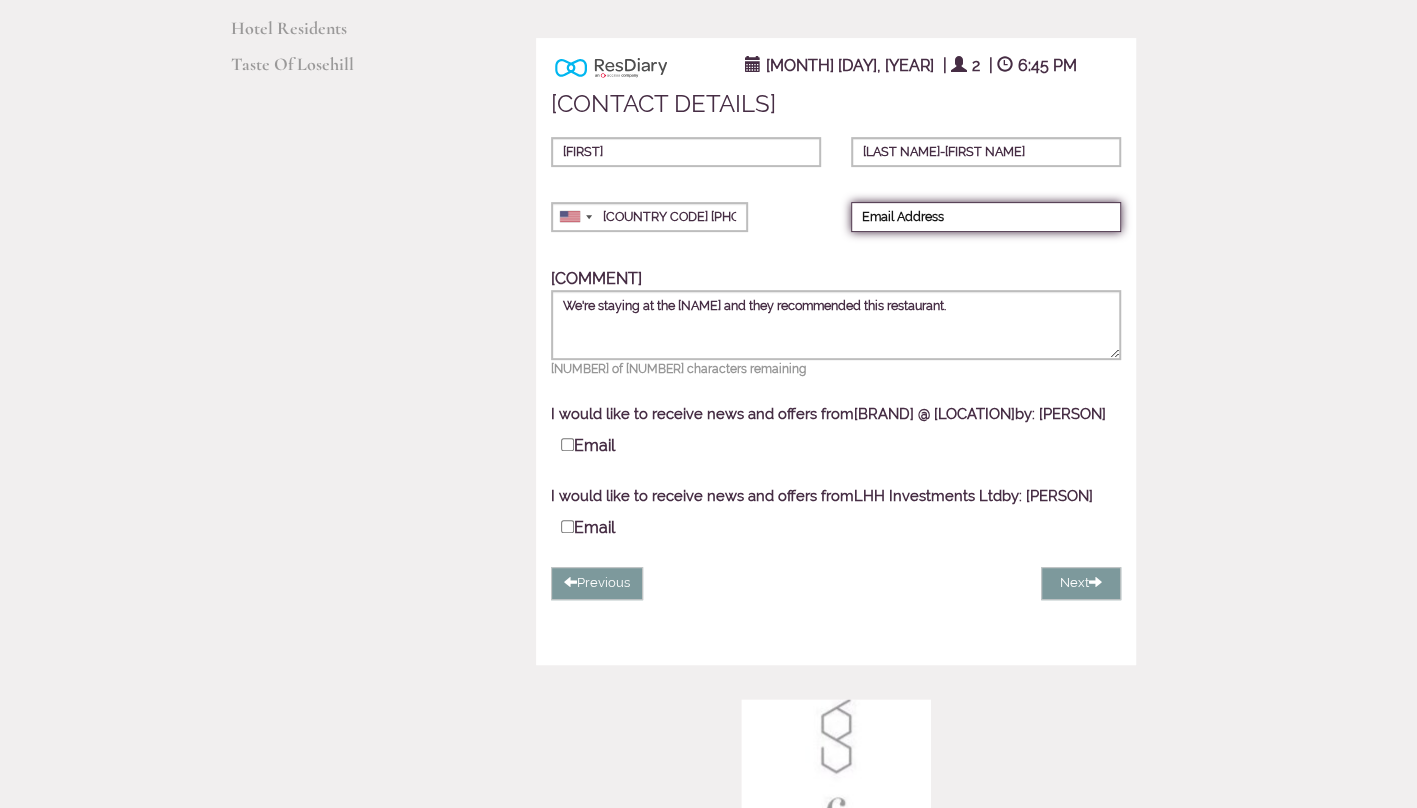 click on "Email Address" at bounding box center (986, 217) 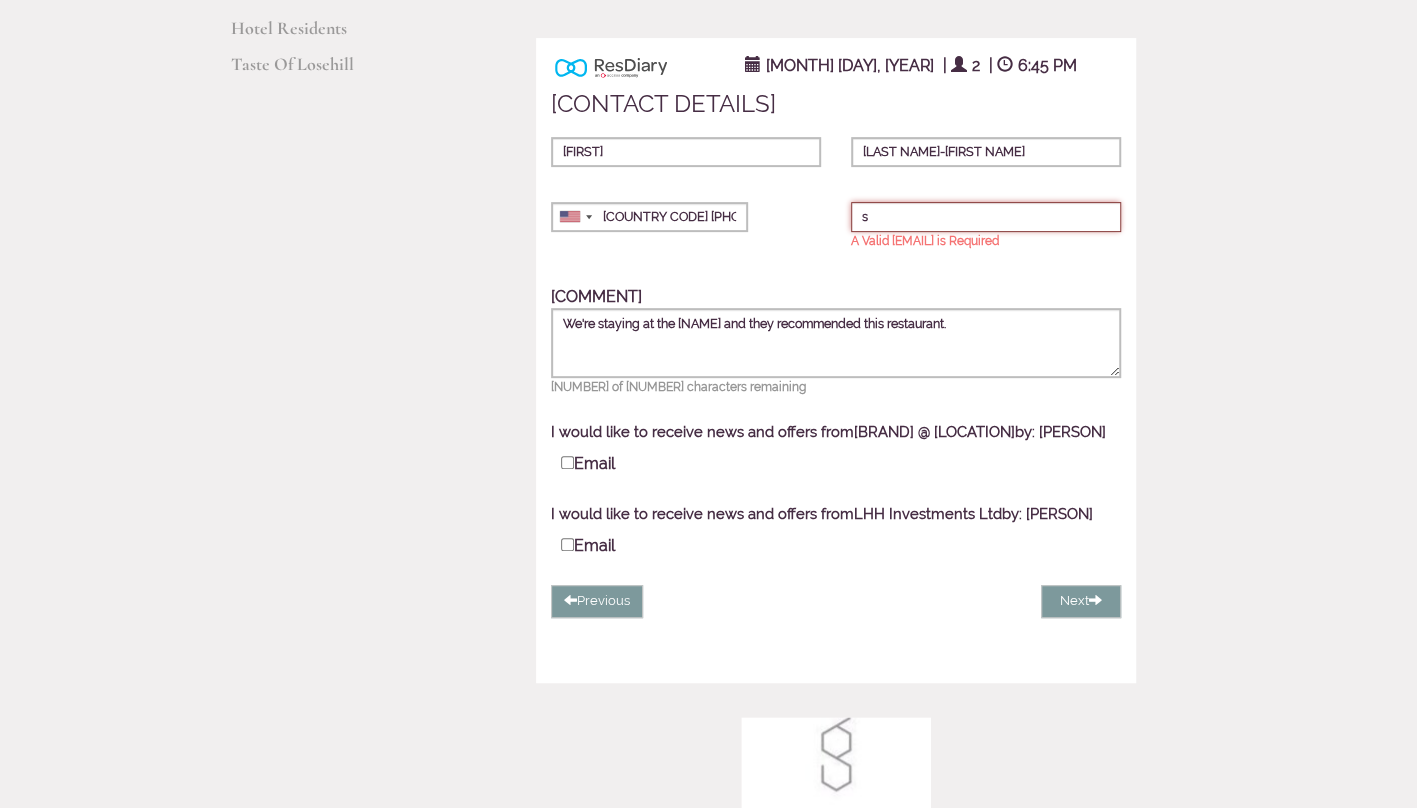 click on "s" at bounding box center (986, 217) 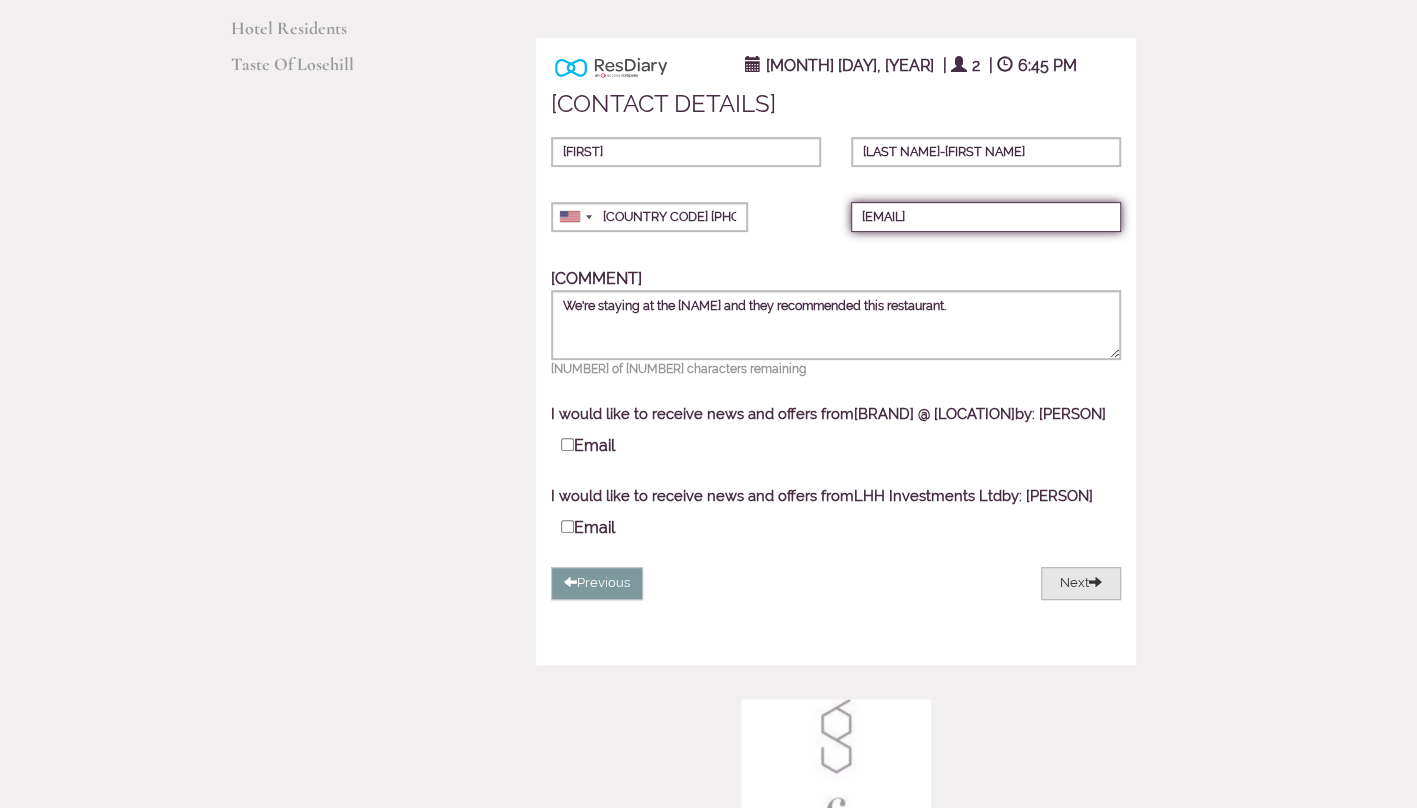 type on "smithdijulio@comcast.net" 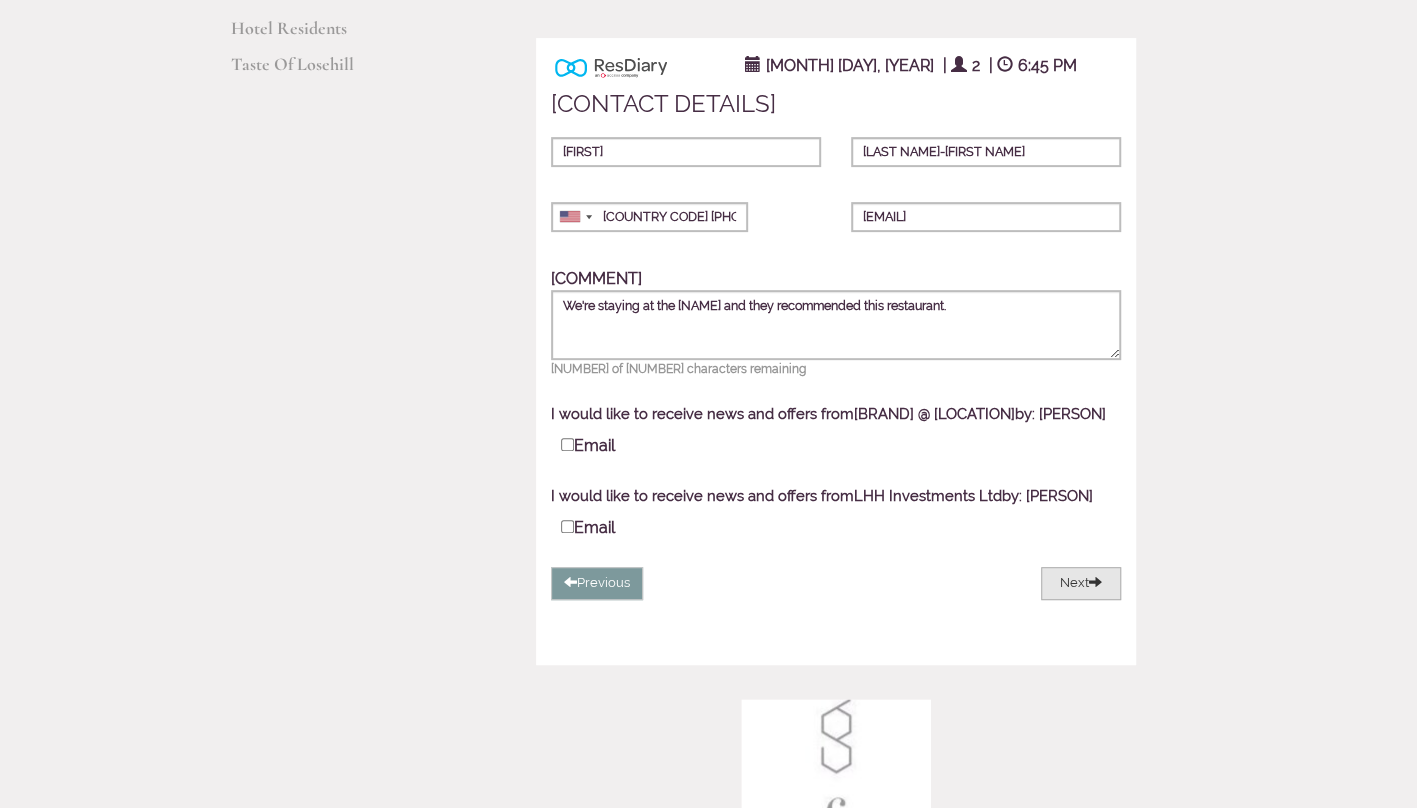 click on "Next" at bounding box center (1081, 583) 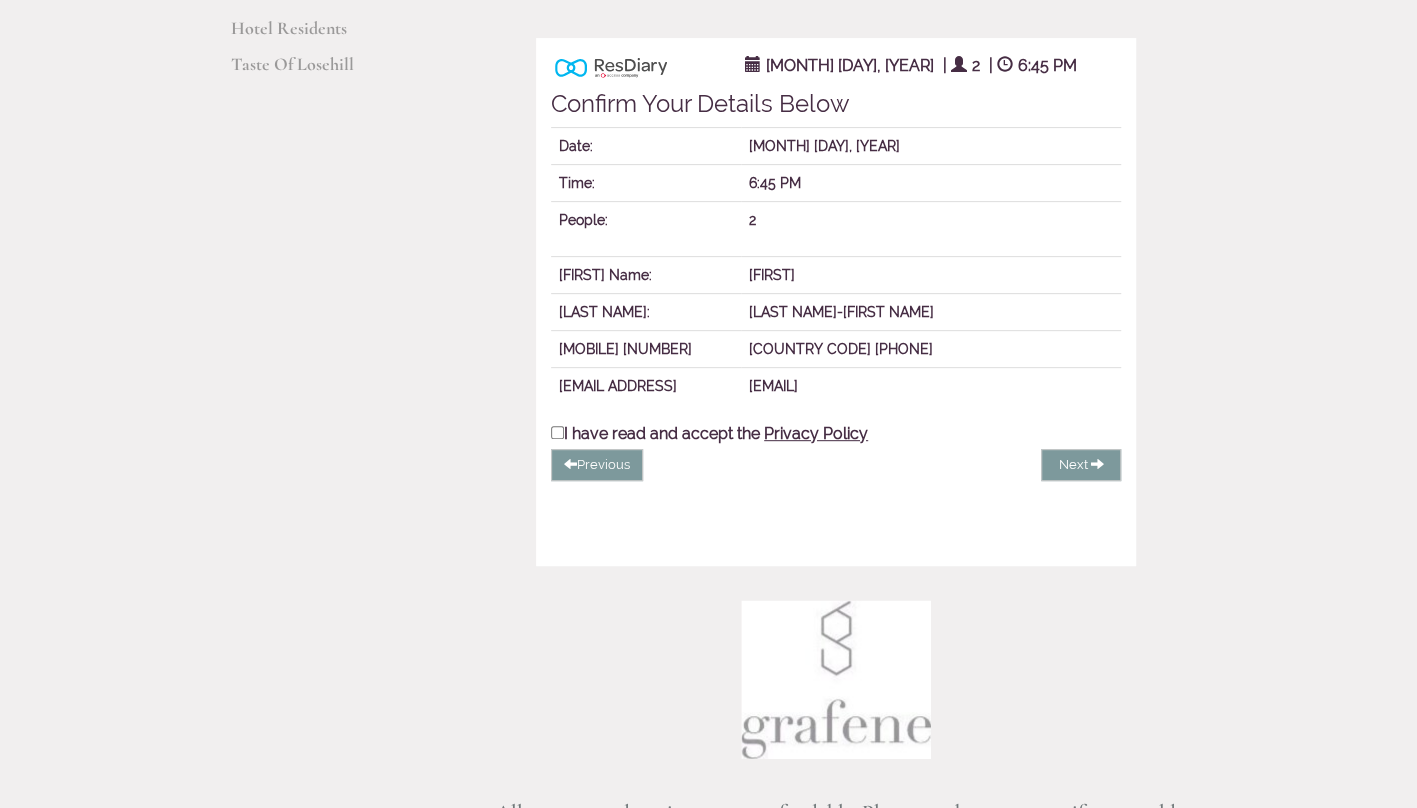 click on "I have read and accept the
Privacy Policy" at bounding box center (557, 432) 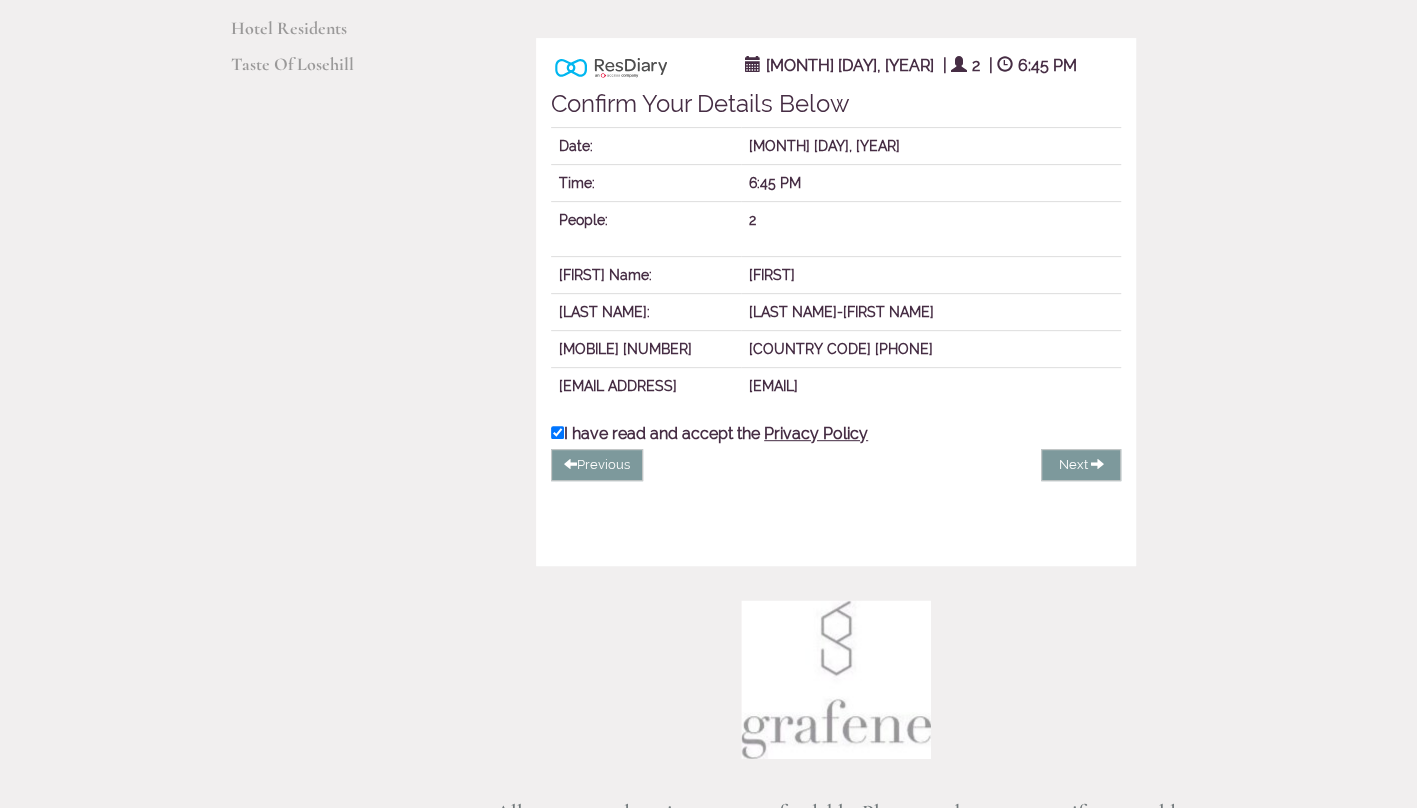 checkbox on "true" 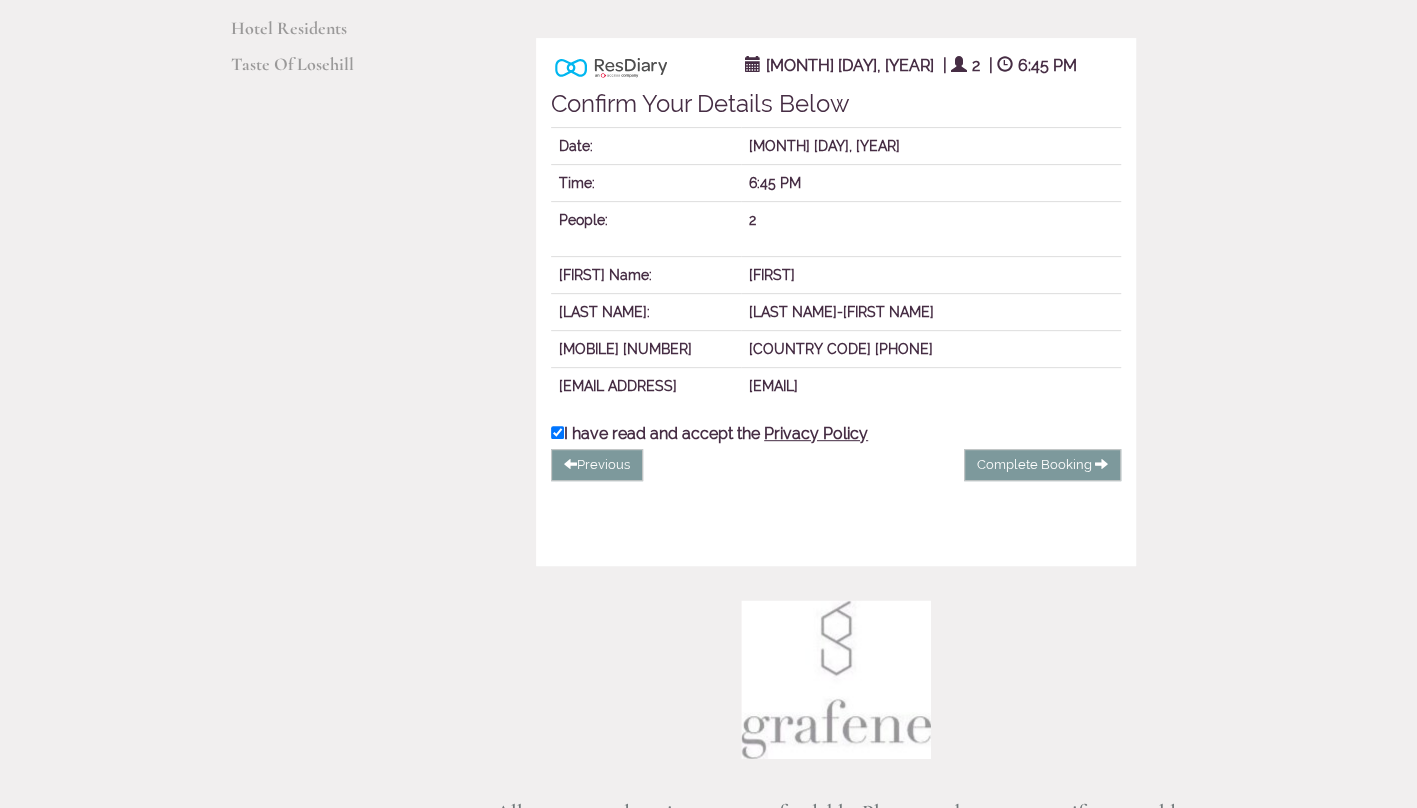click on "Privacy Policy" at bounding box center [816, 433] 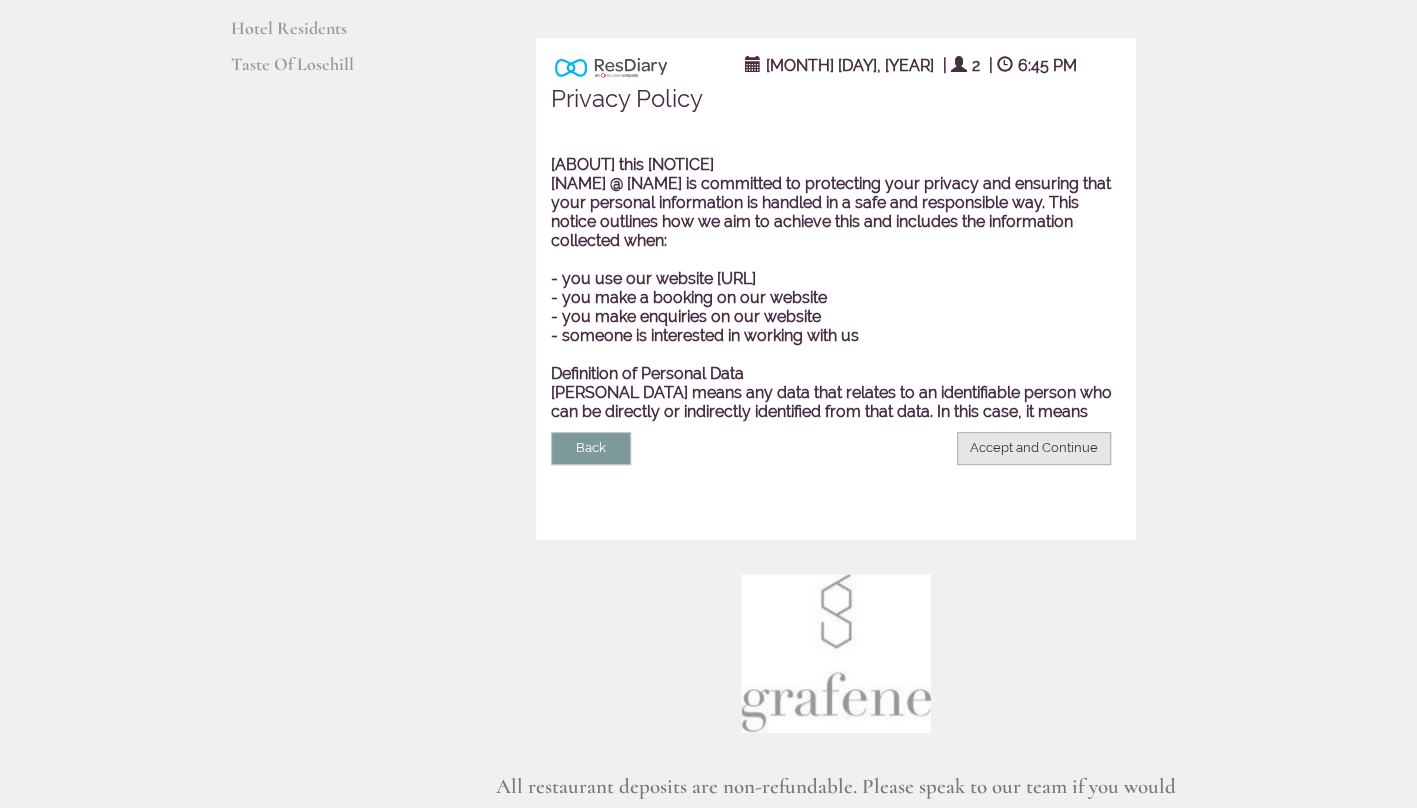 click on "Accept and Continue" at bounding box center (1034, 448) 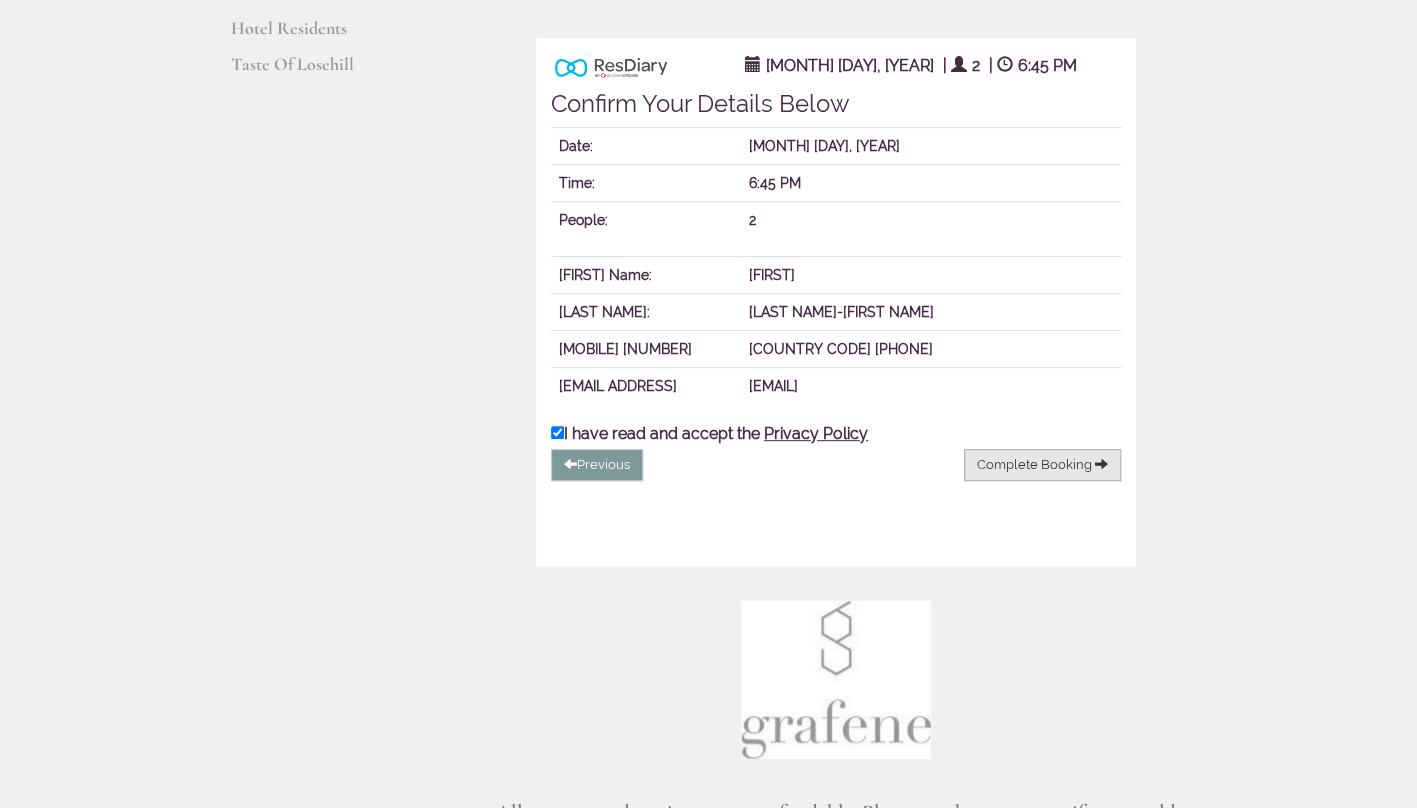 click on "Complete Booking" at bounding box center [1034, 464] 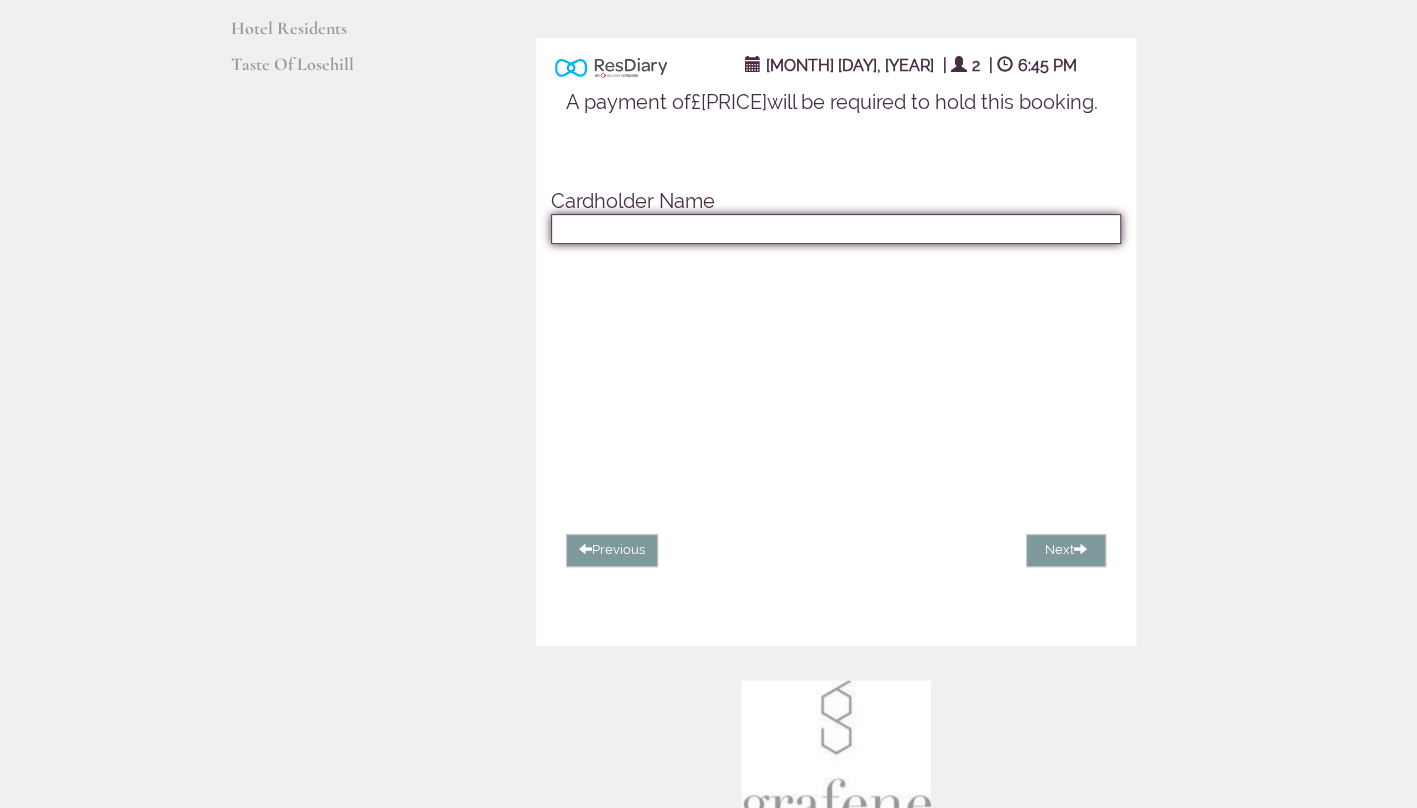 click at bounding box center (836, 229) 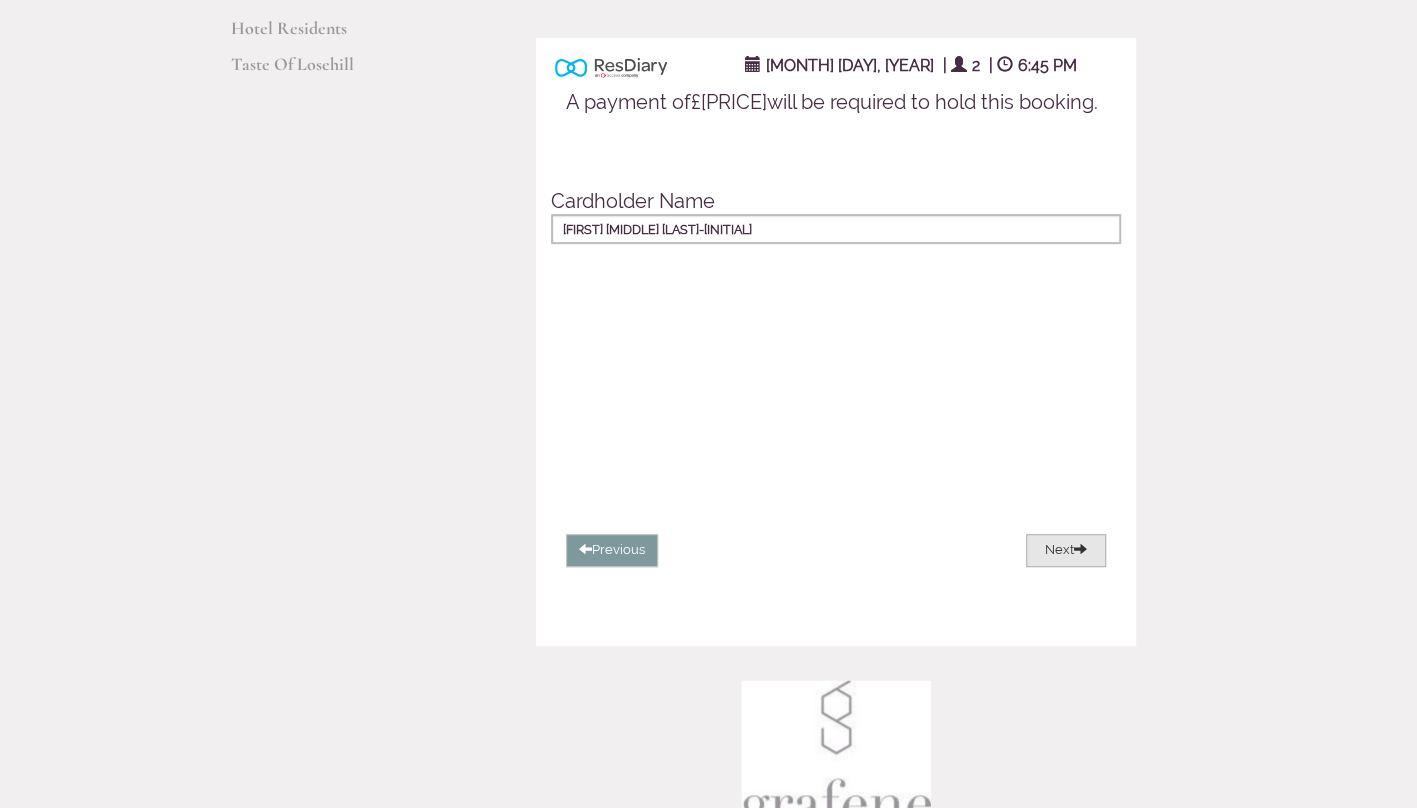 click on "Next" at bounding box center (1066, 550) 